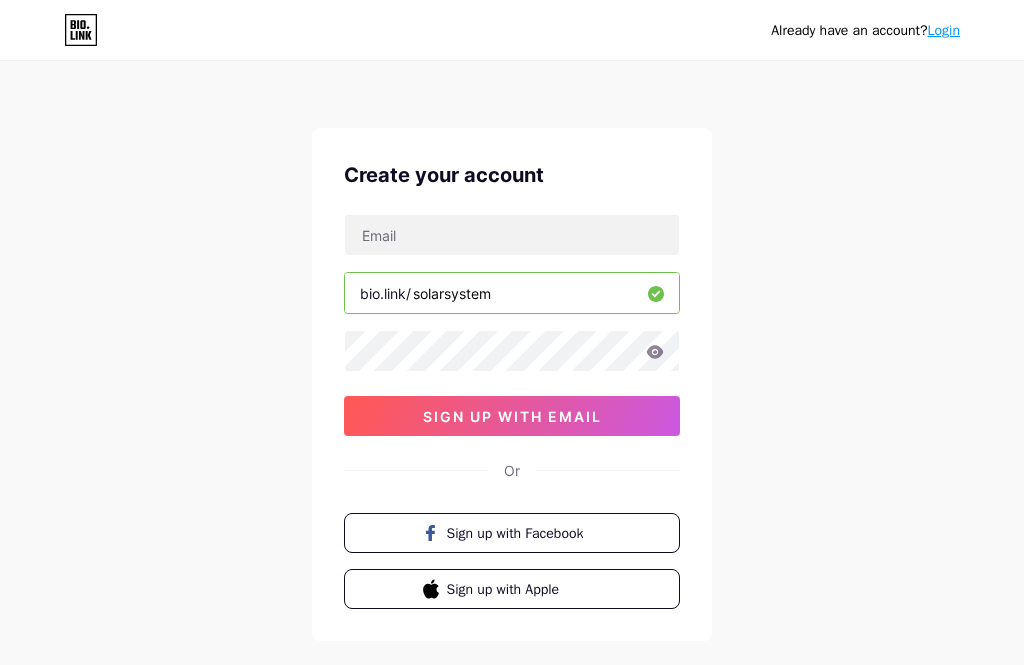 scroll, scrollTop: 0, scrollLeft: 0, axis: both 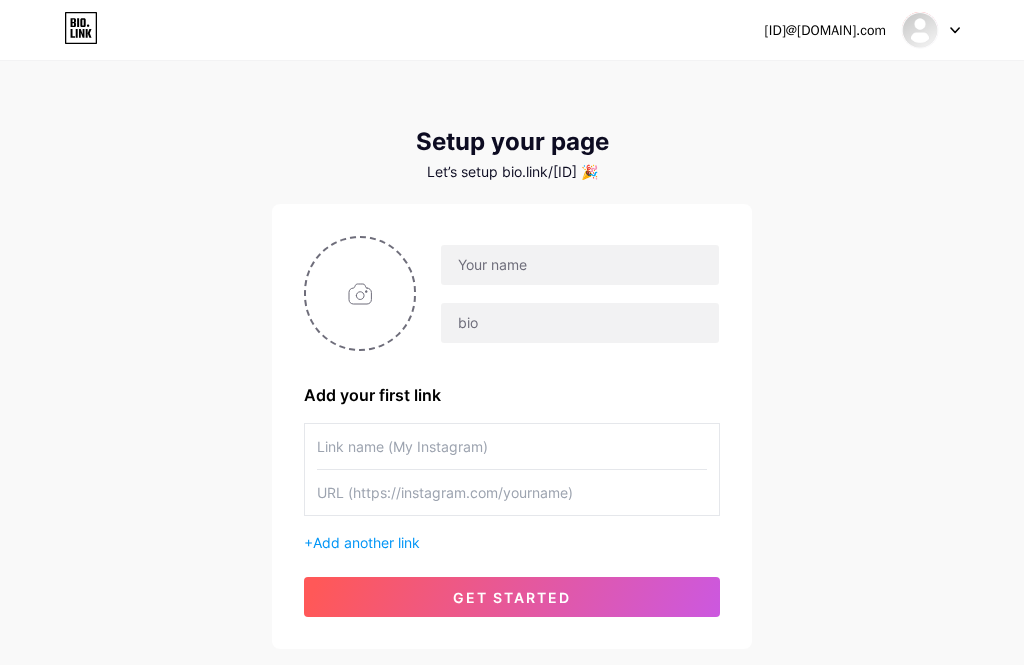 click at bounding box center [360, 293] 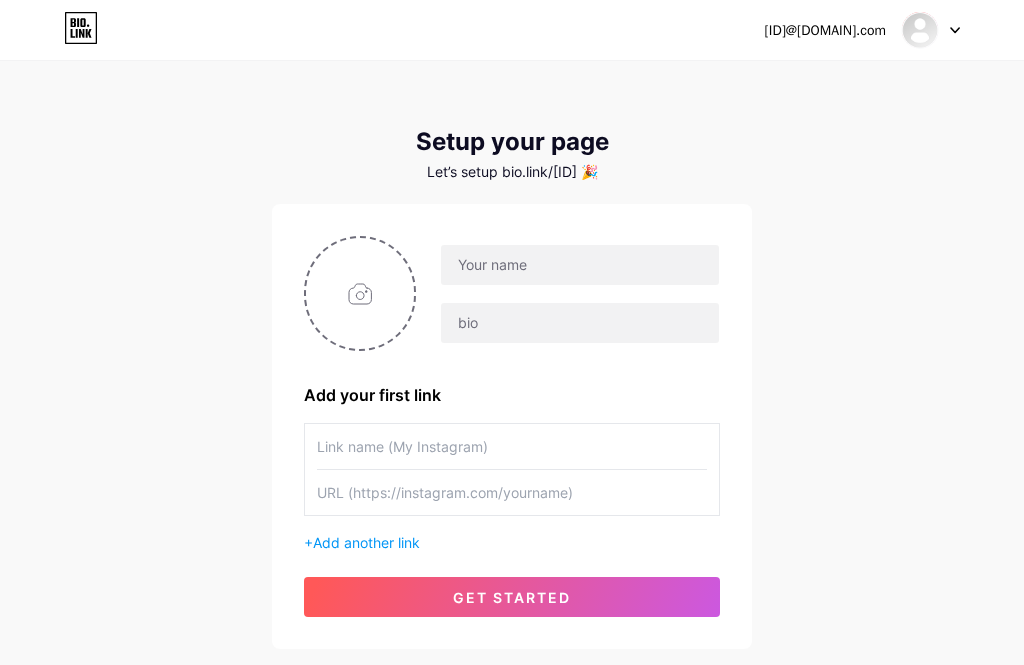 type on "C:\fakepath\[FILENAME].jpeg" 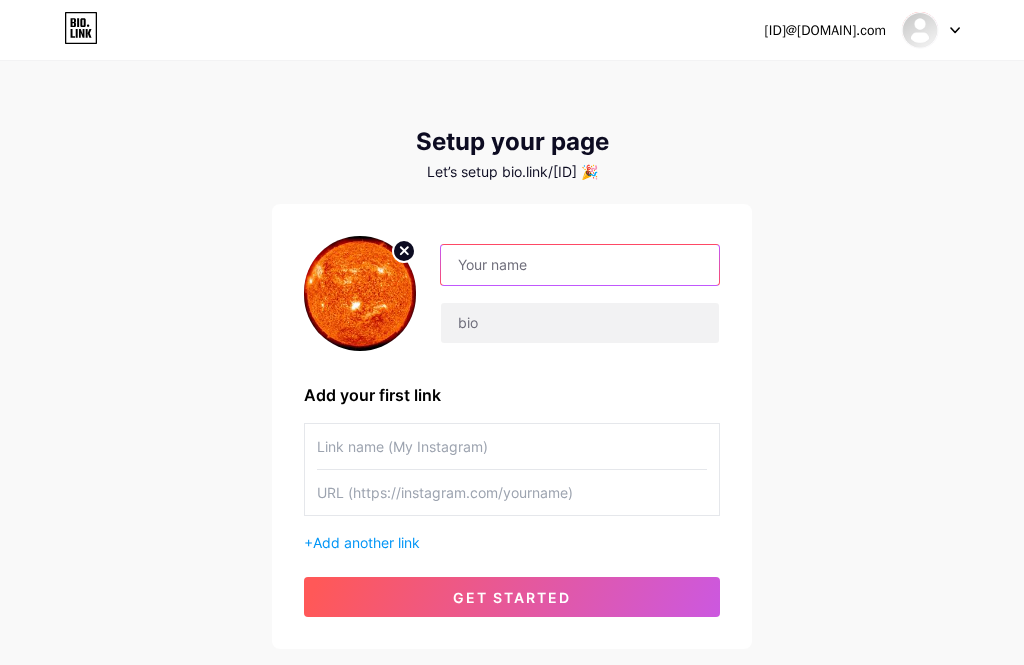 click at bounding box center (580, 265) 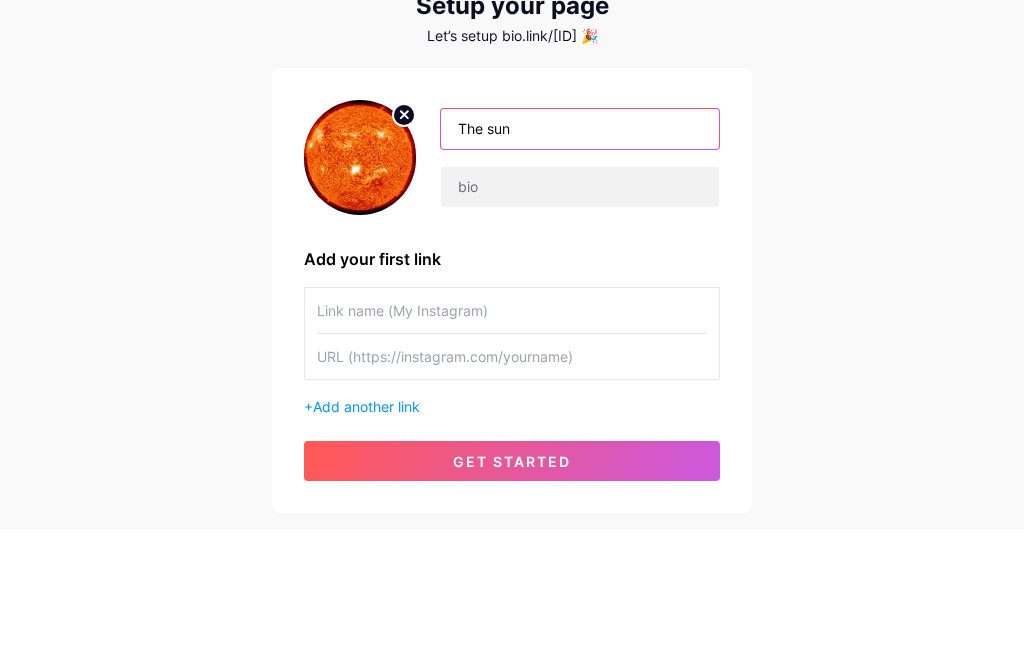 scroll, scrollTop: 128, scrollLeft: 0, axis: vertical 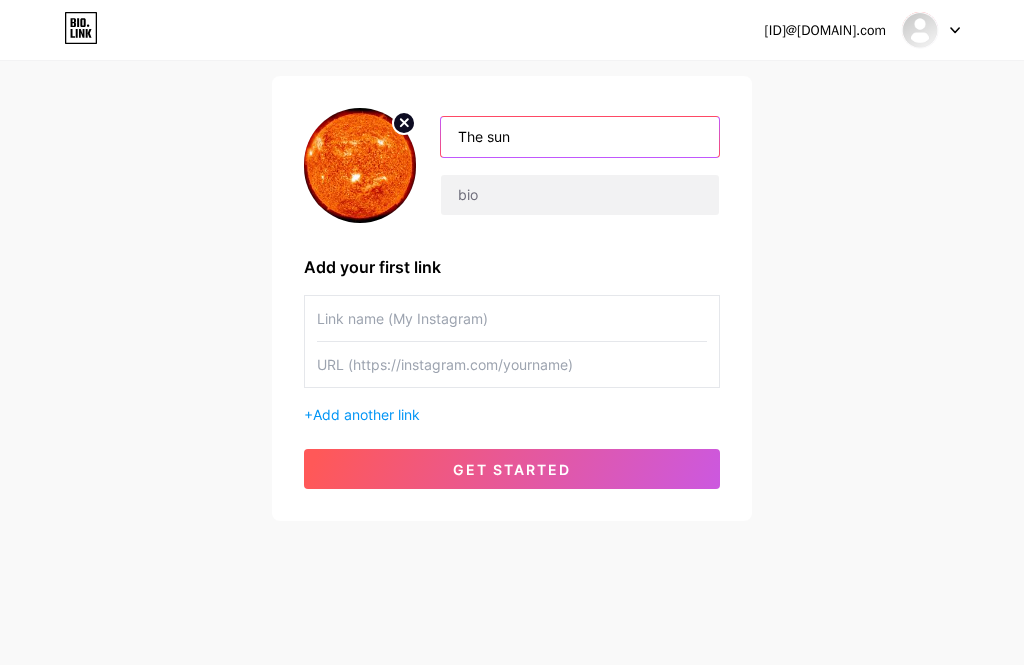 type on "The sun" 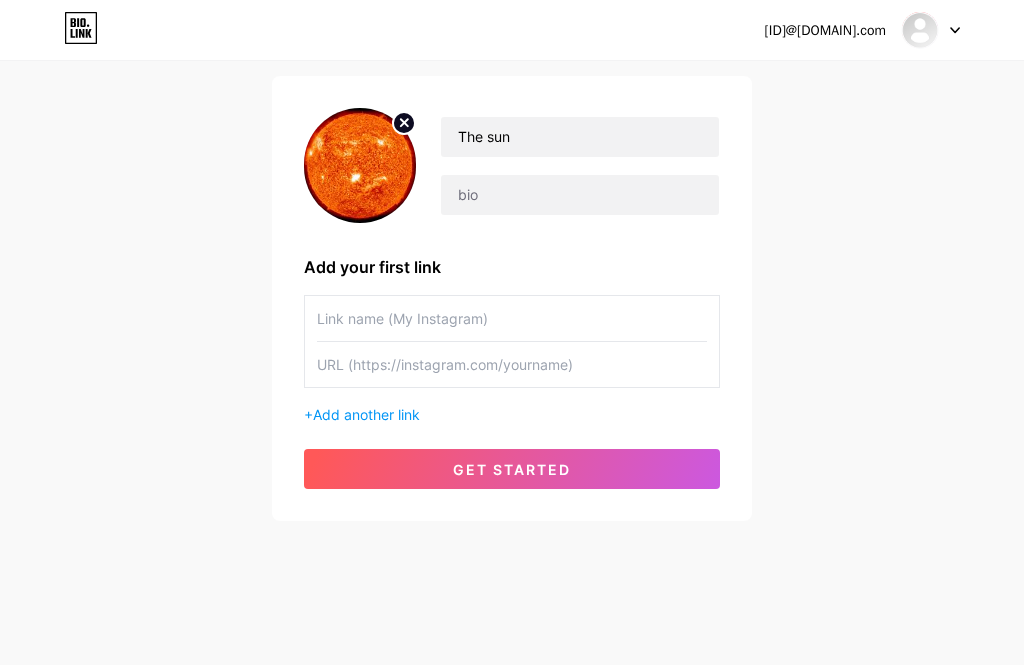 click at bounding box center [512, 318] 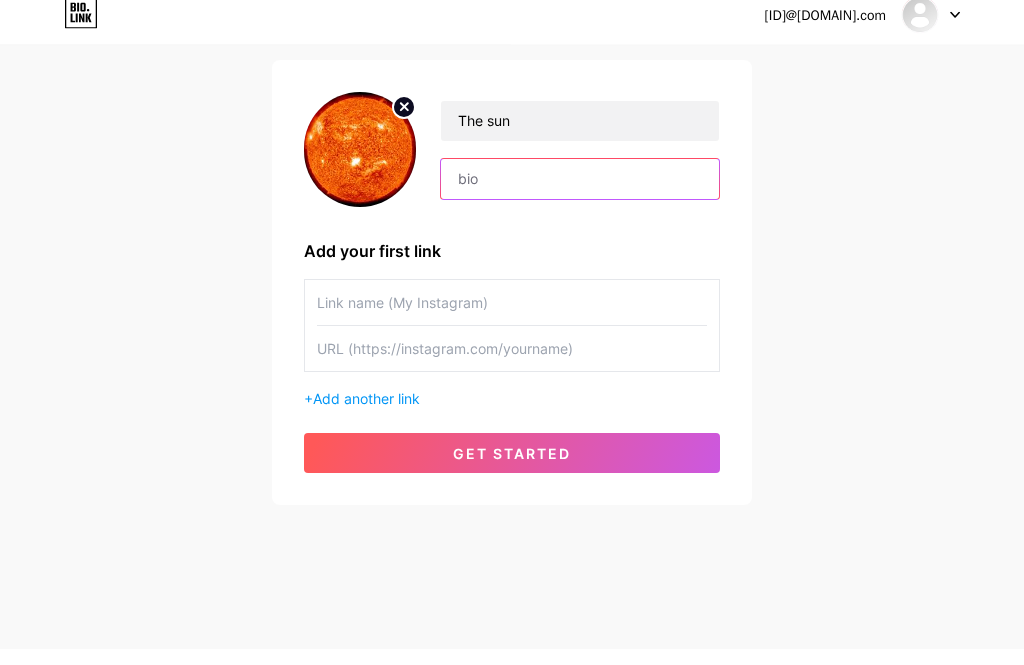 click at bounding box center (580, 195) 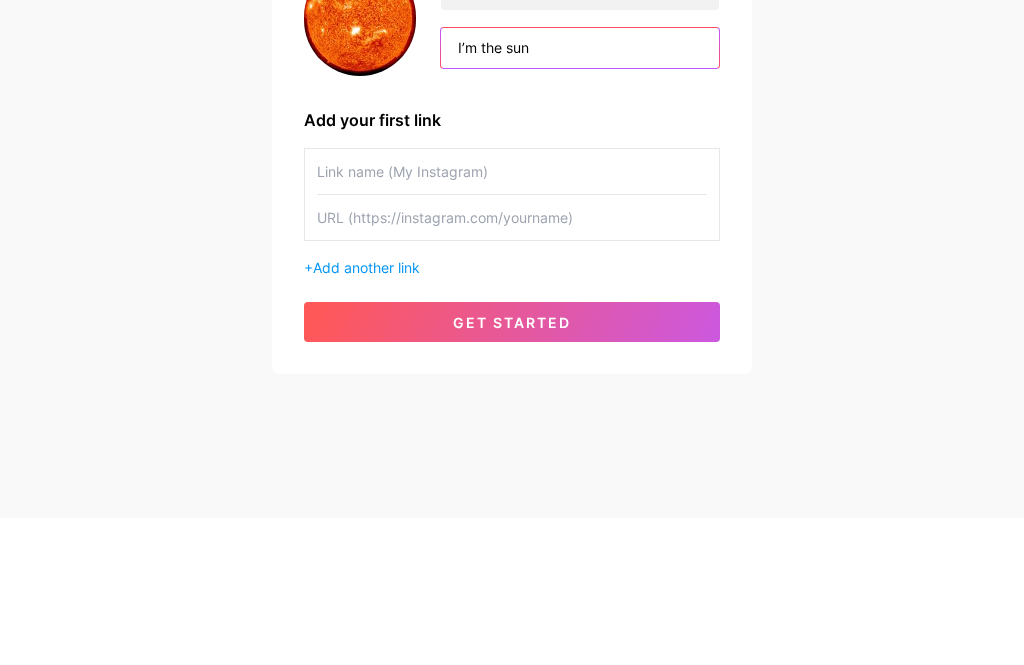 type on "I’m the sun" 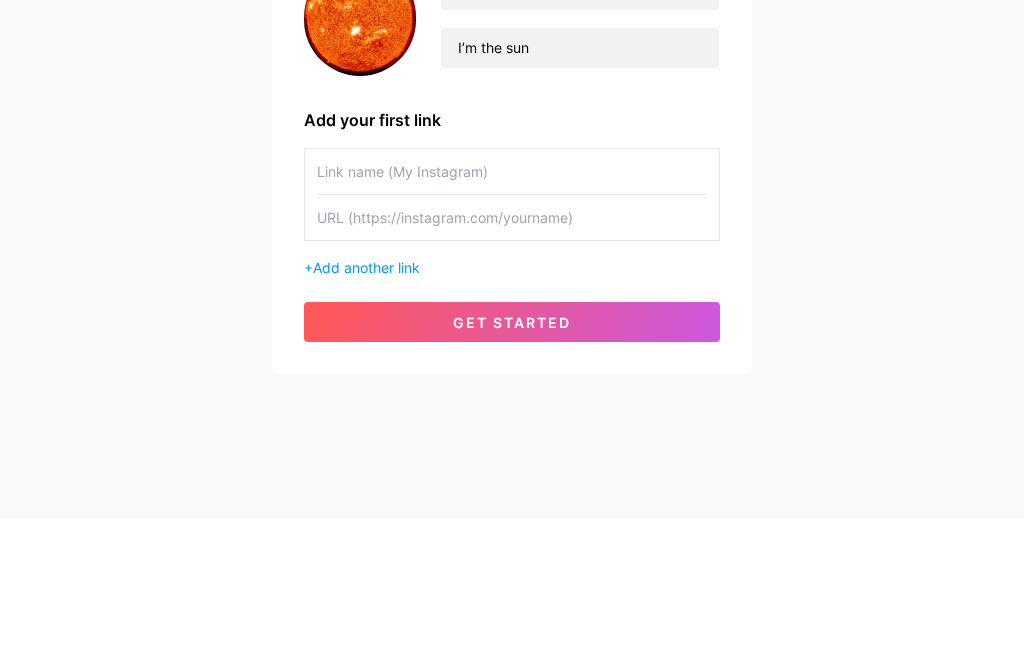 click at bounding box center [512, 318] 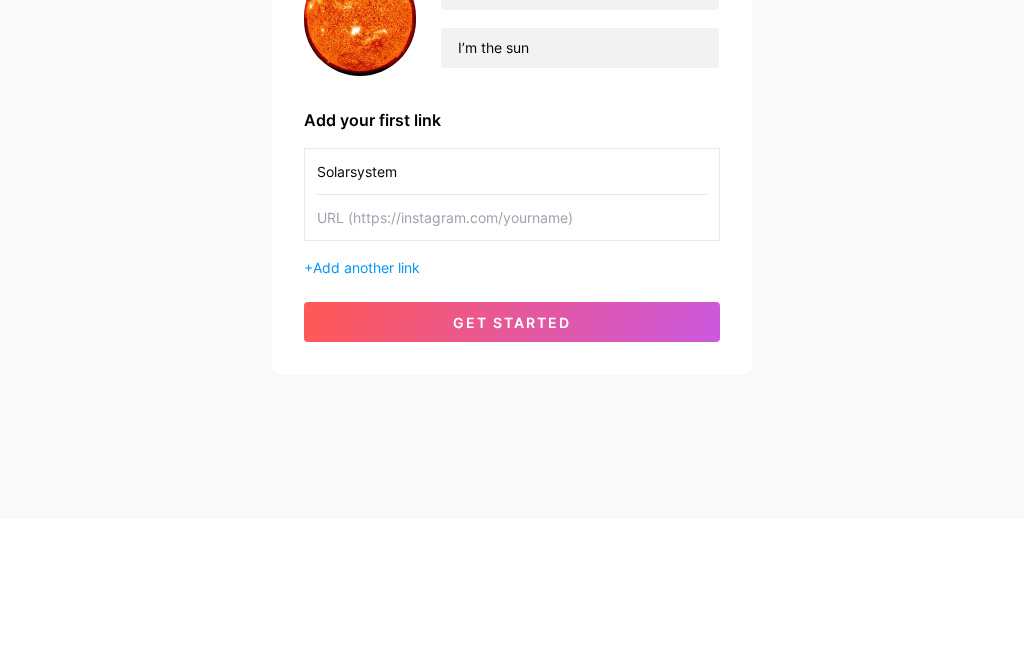 type on "Solarsystem" 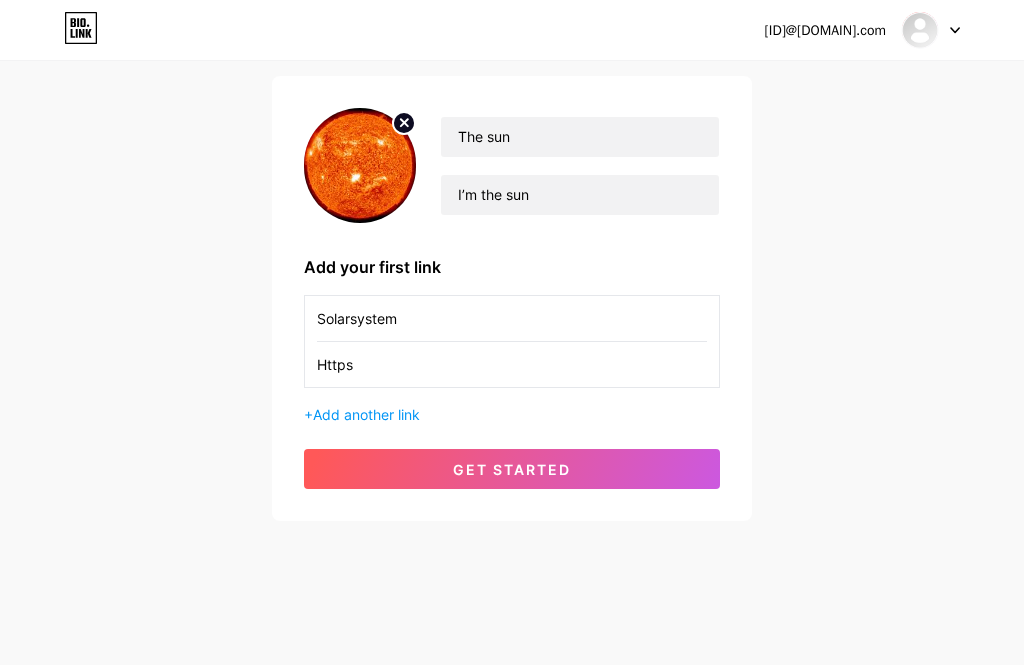 click on "Https" at bounding box center (512, 364) 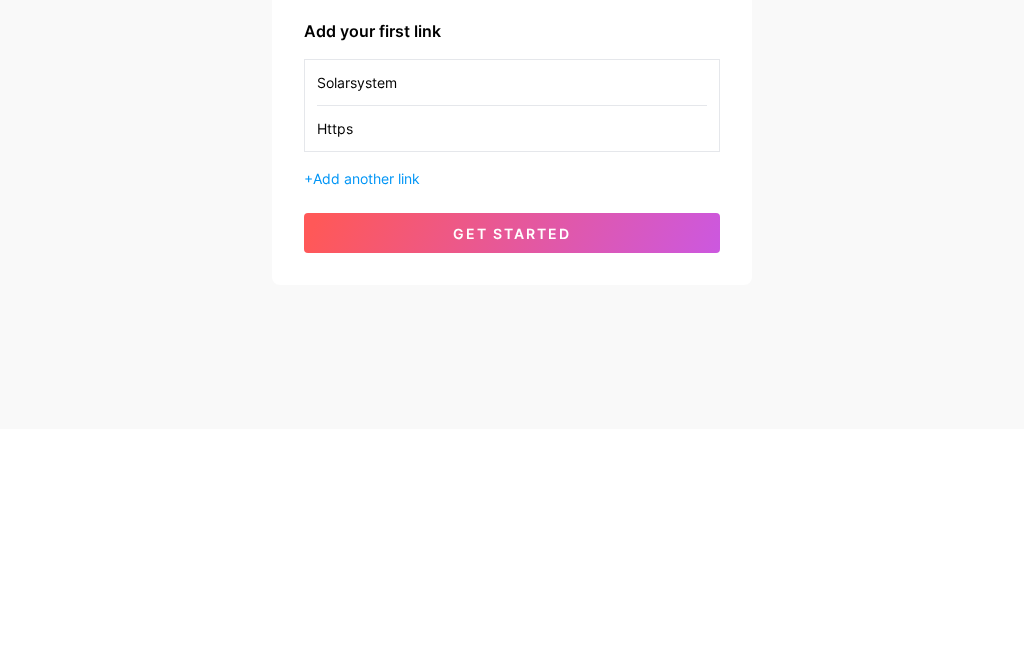click on "Https" at bounding box center (512, 364) 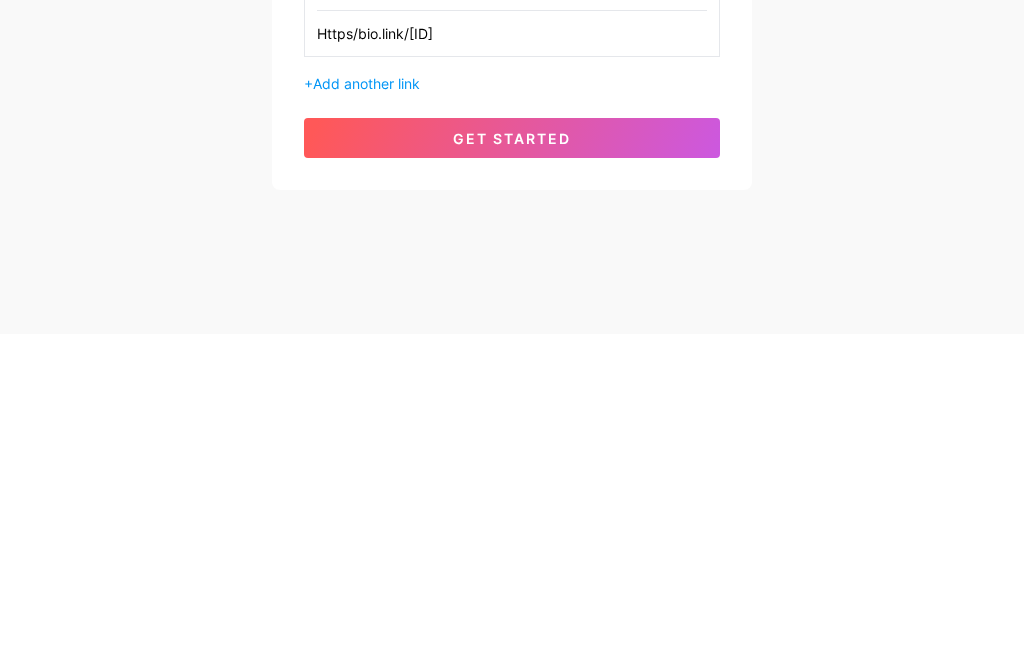 type on "Https/bio.link/[ID]" 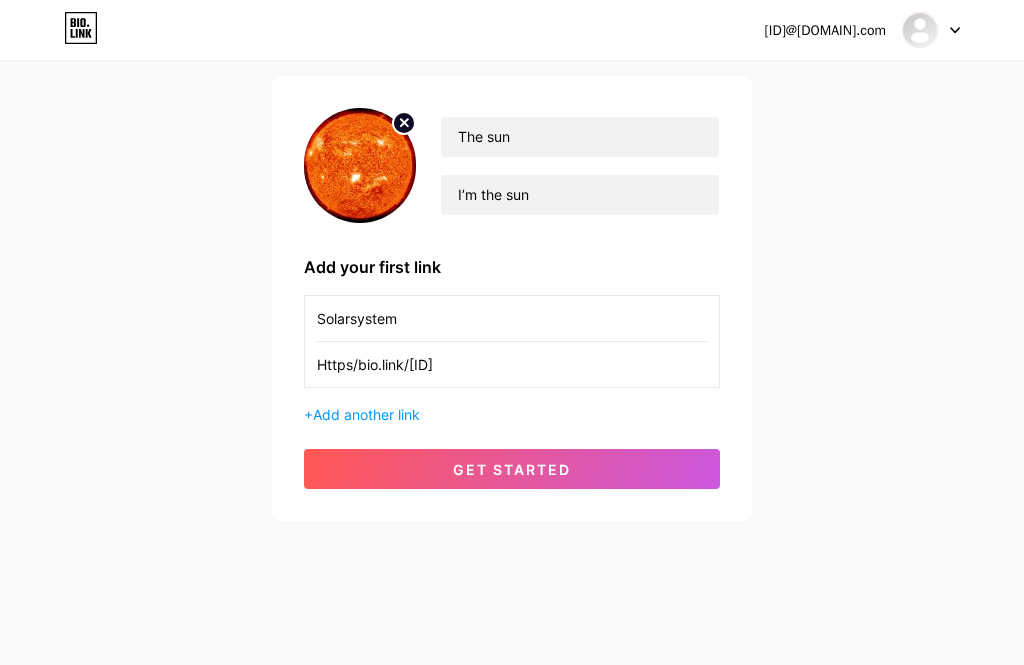 scroll, scrollTop: 0, scrollLeft: 0, axis: both 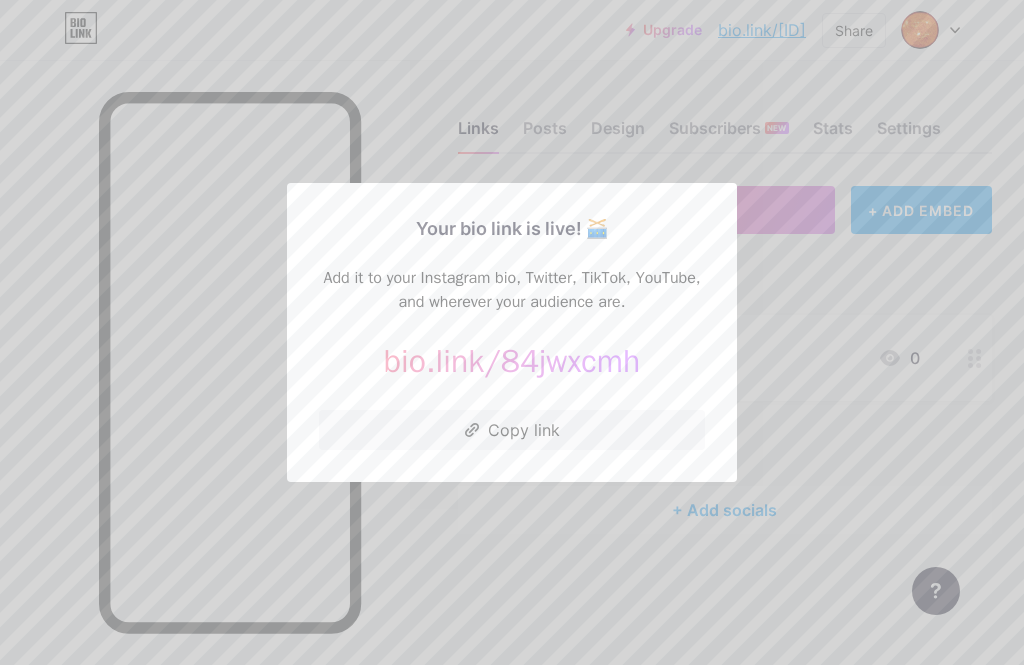 click at bounding box center [512, 332] 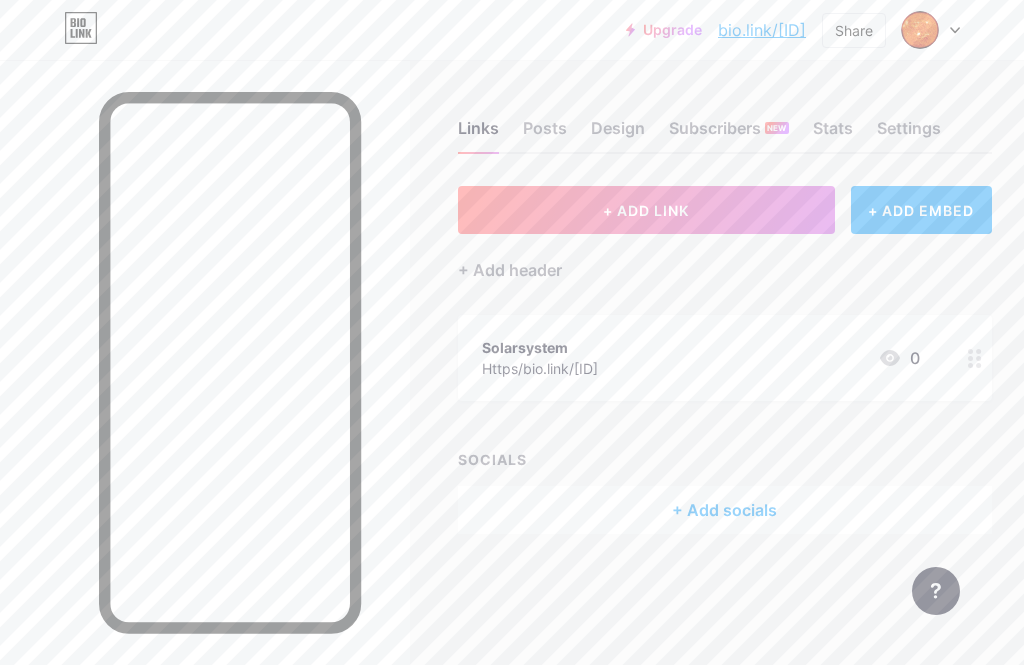 click at bounding box center [975, 358] 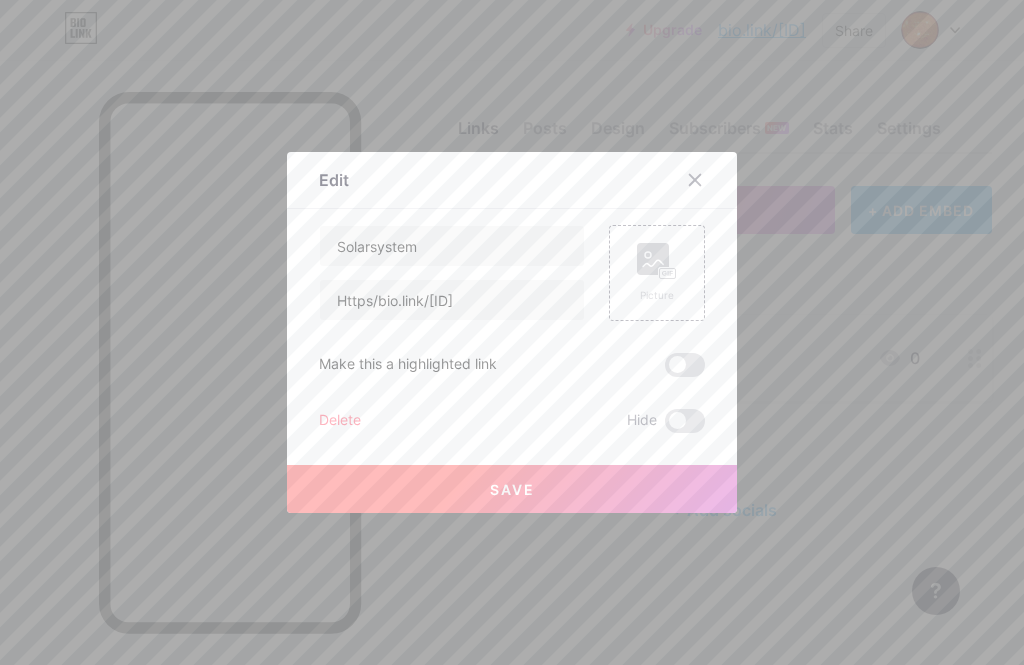 click on "Delete" at bounding box center (340, 421) 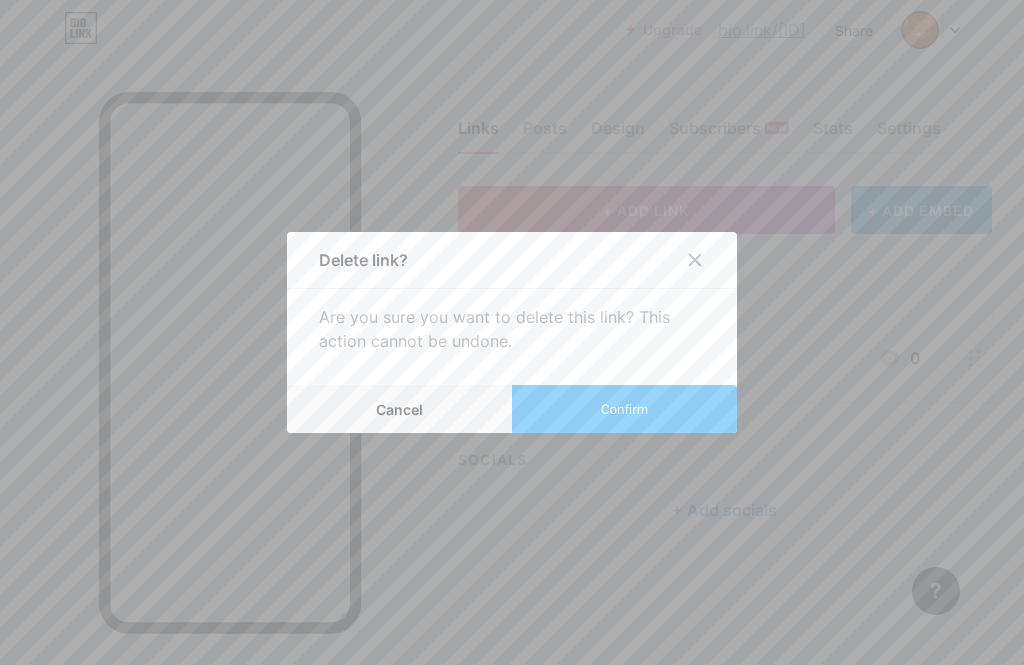 click on "Confirm" at bounding box center (624, 409) 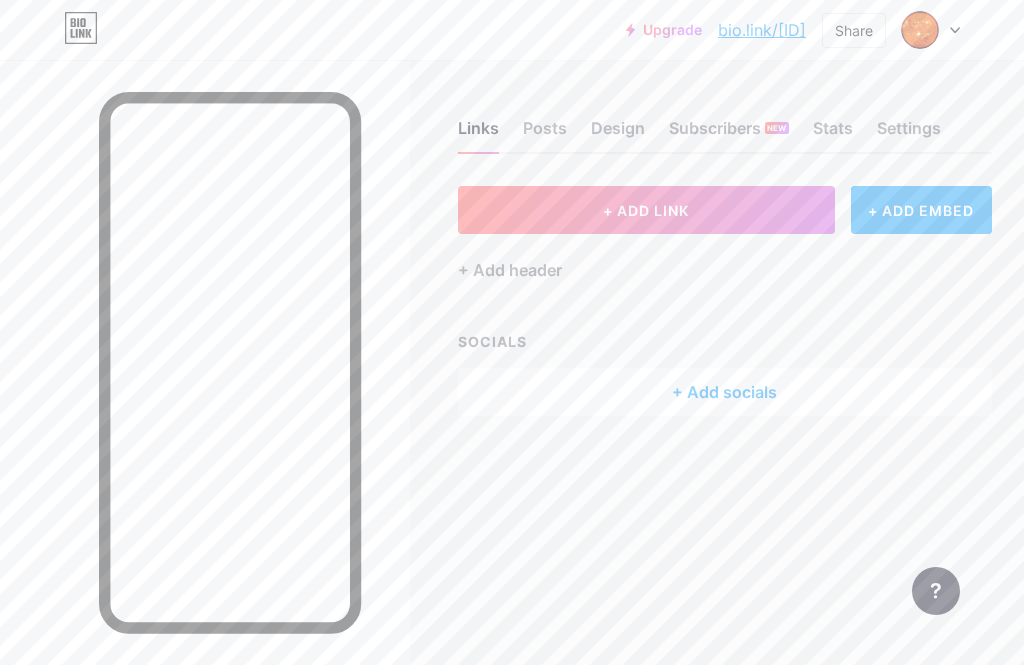 click on "+ ADD LINK" at bounding box center (646, 210) 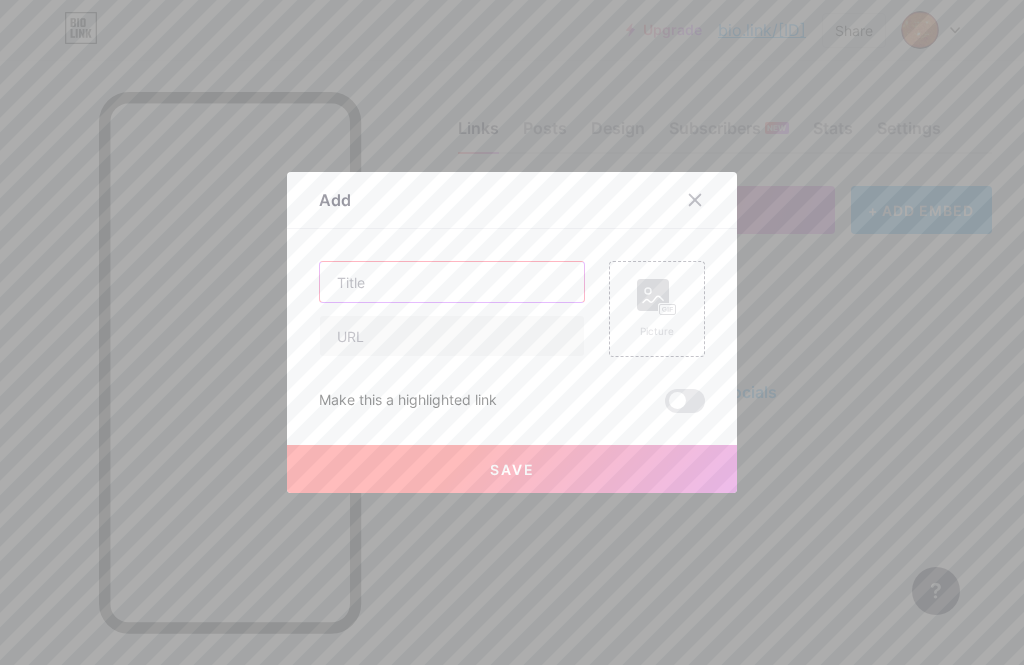 click at bounding box center (452, 282) 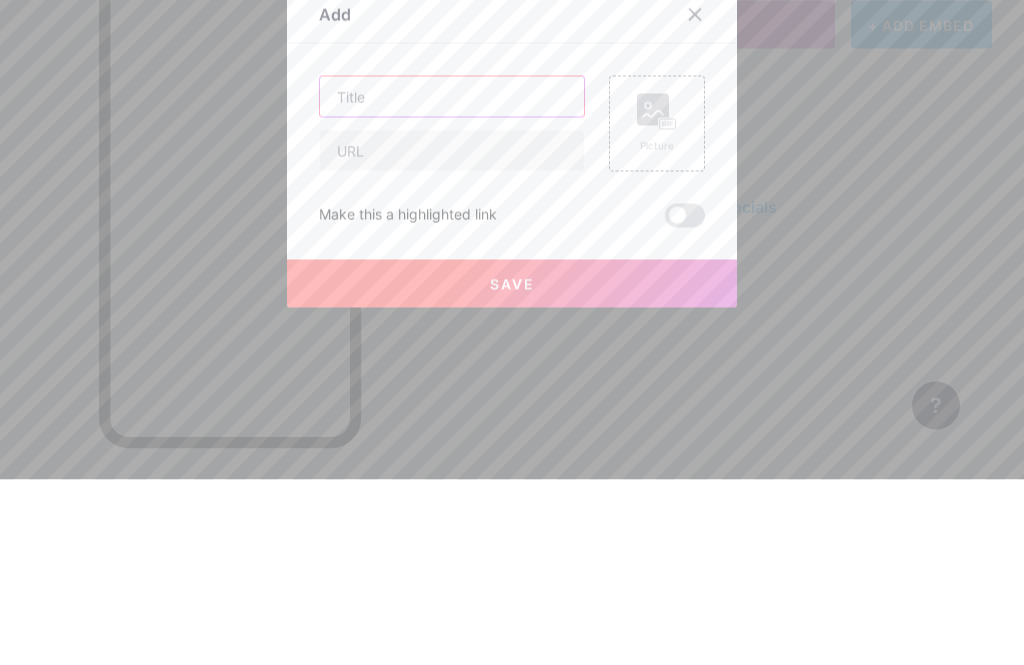 type on "H" 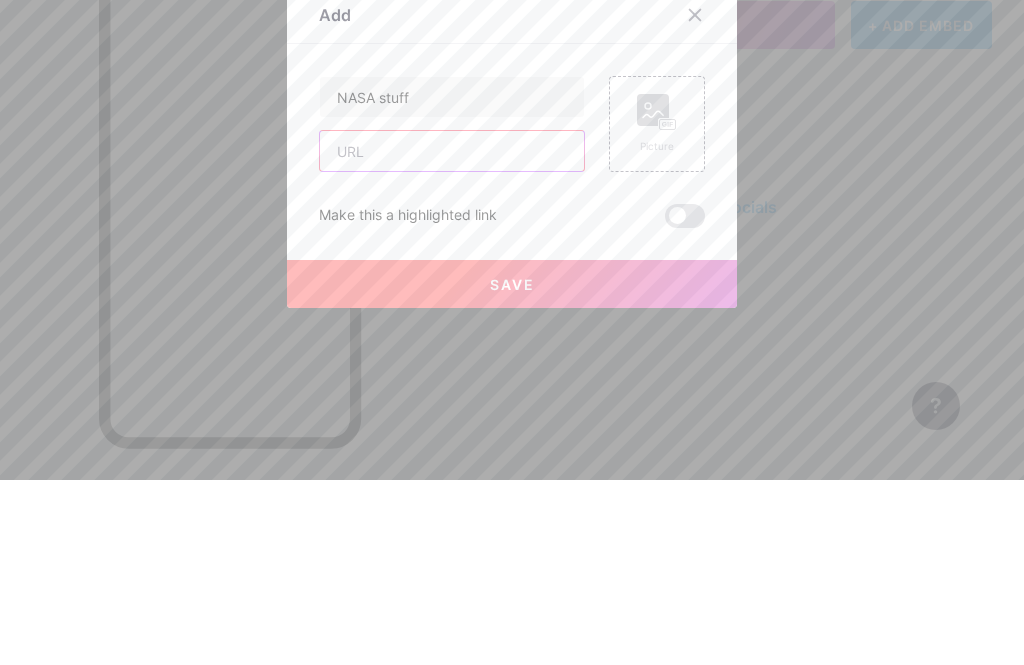 click at bounding box center (452, 336) 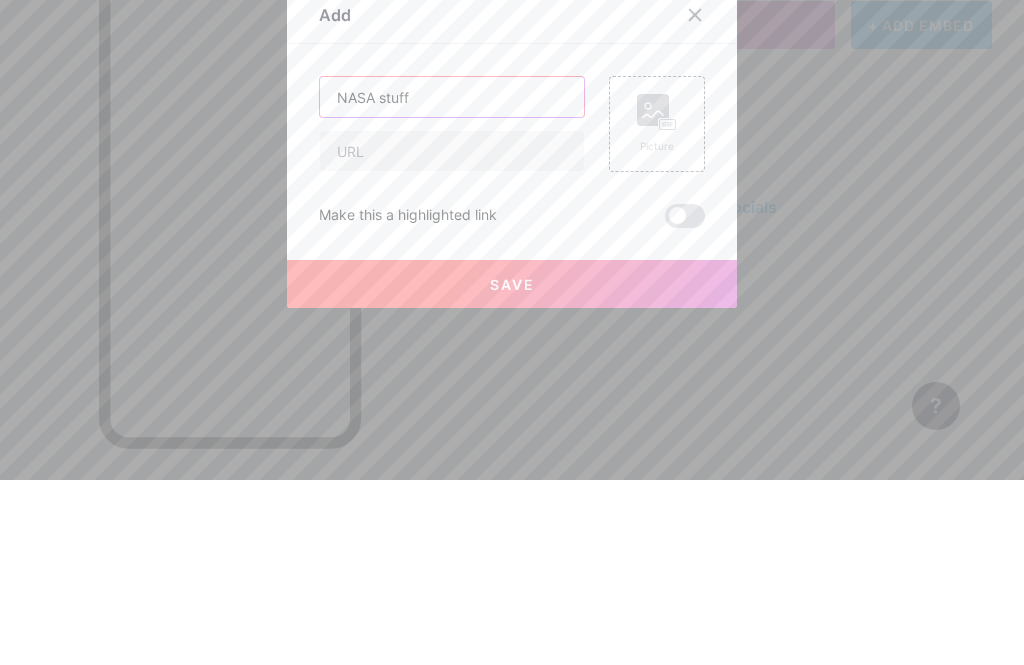click on "NASA stuff" at bounding box center [452, 282] 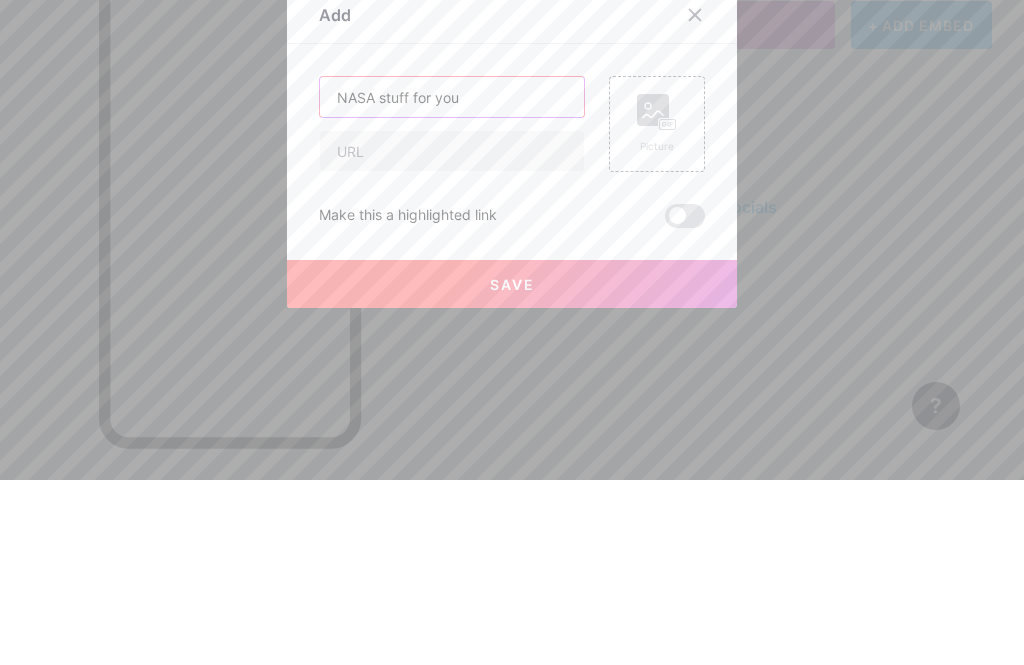 type on "NASA stuff for you" 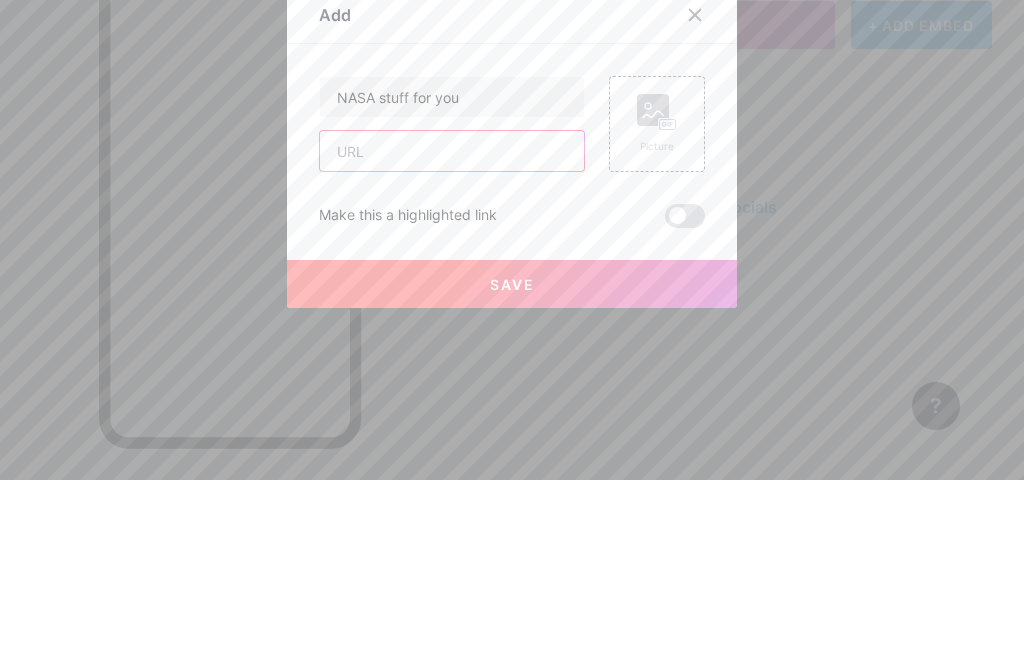 click at bounding box center (452, 336) 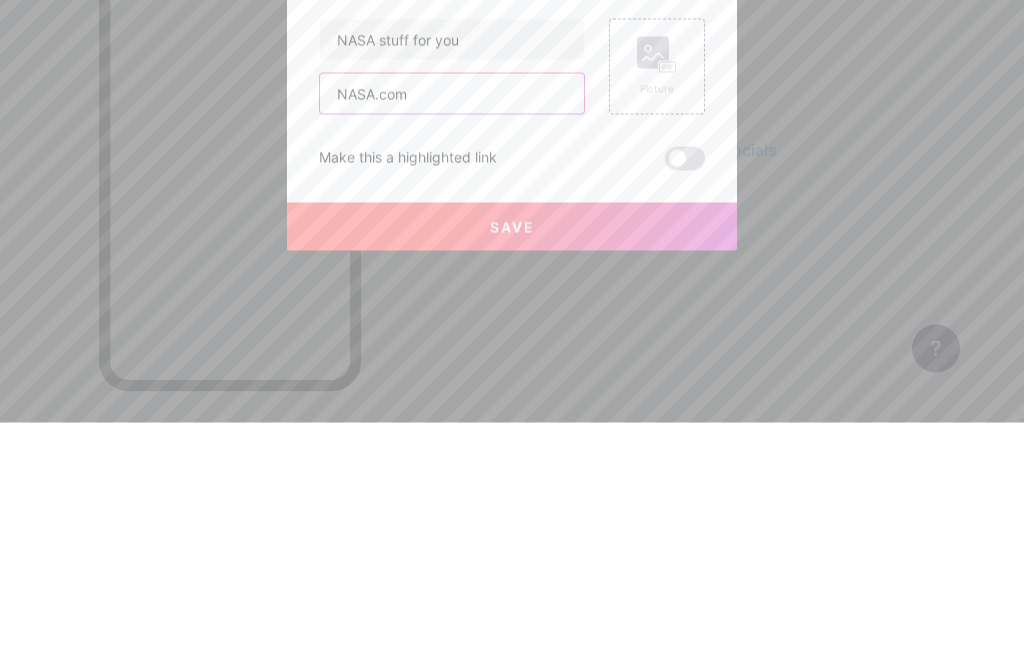 type on "NASA.com" 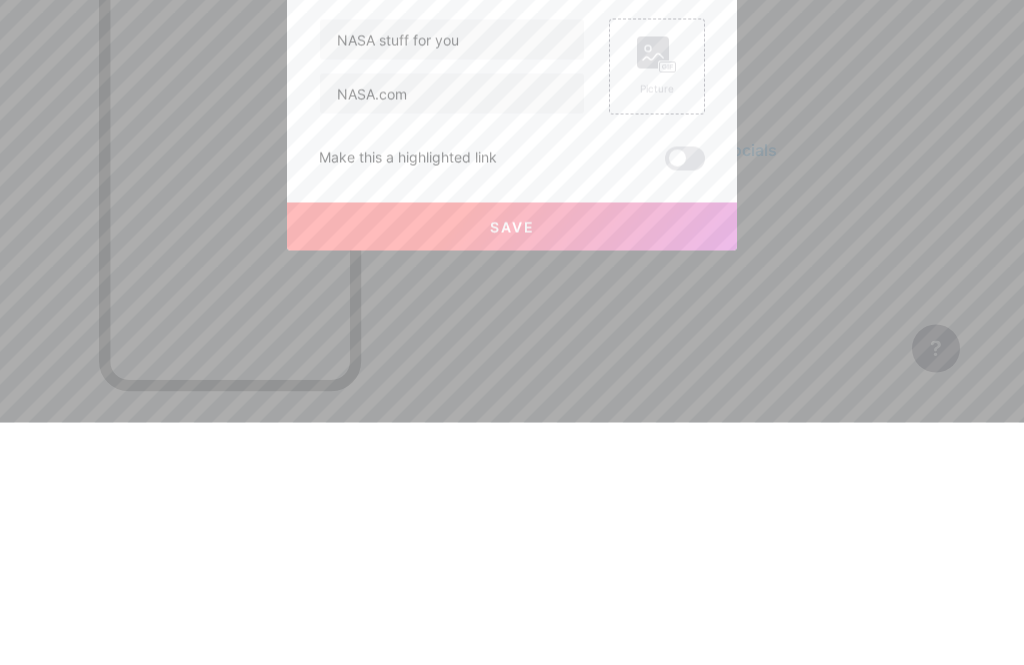 click at bounding box center (685, 401) 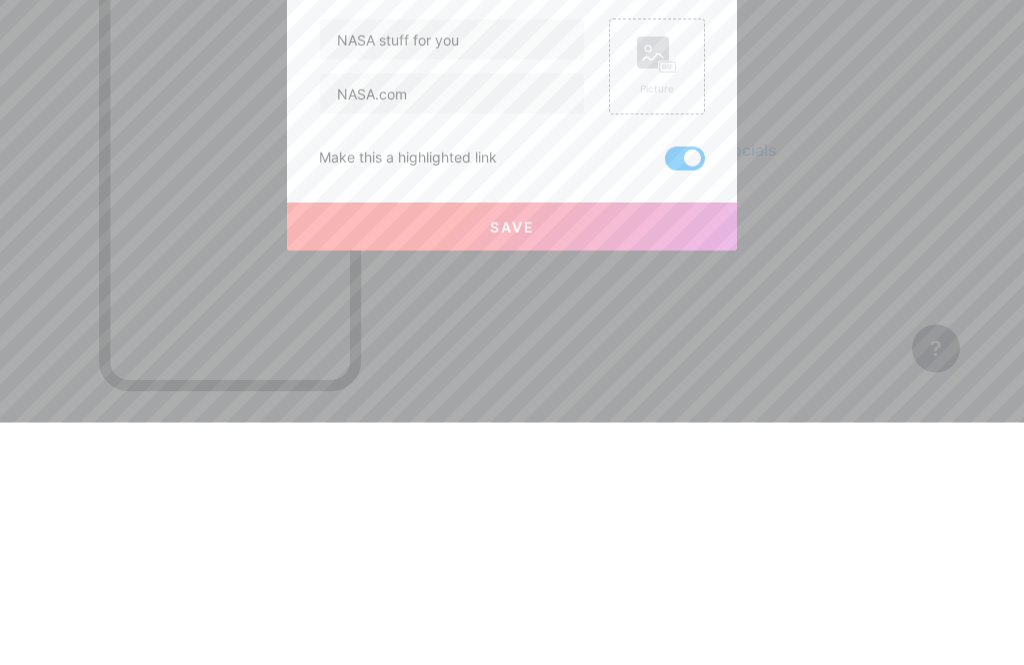 scroll, scrollTop: 64, scrollLeft: 0, axis: vertical 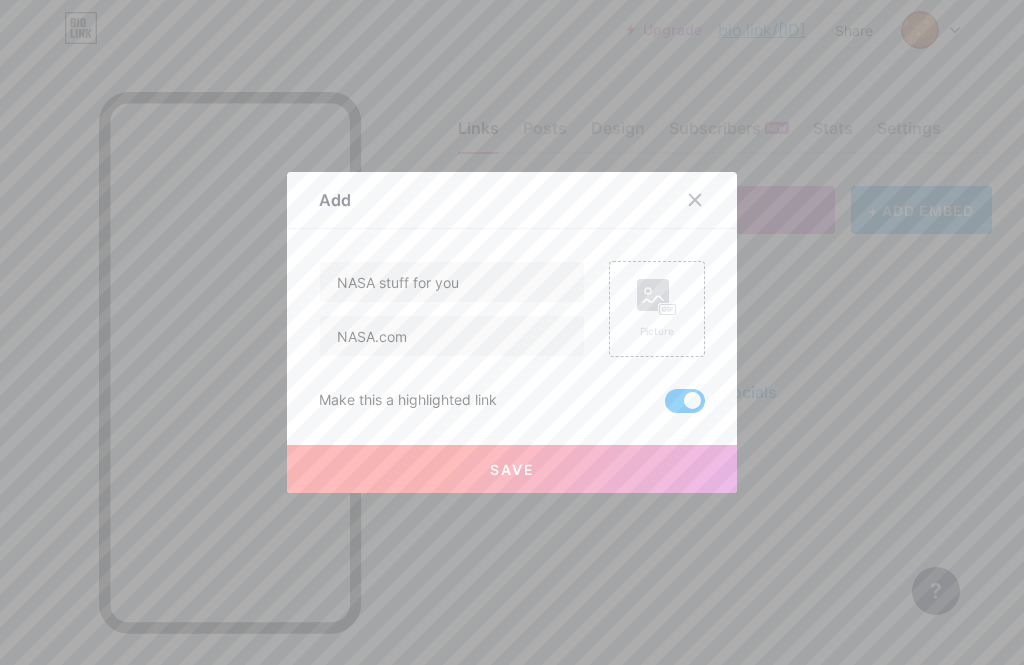 click on "Save" at bounding box center (512, 469) 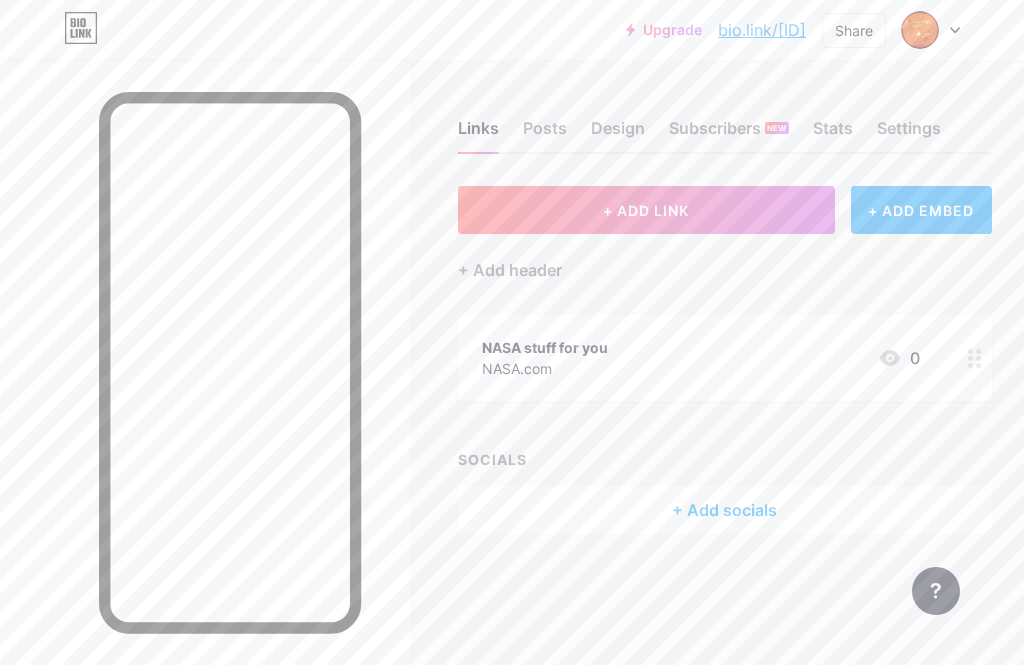 click on "+ Add header" at bounding box center (510, 270) 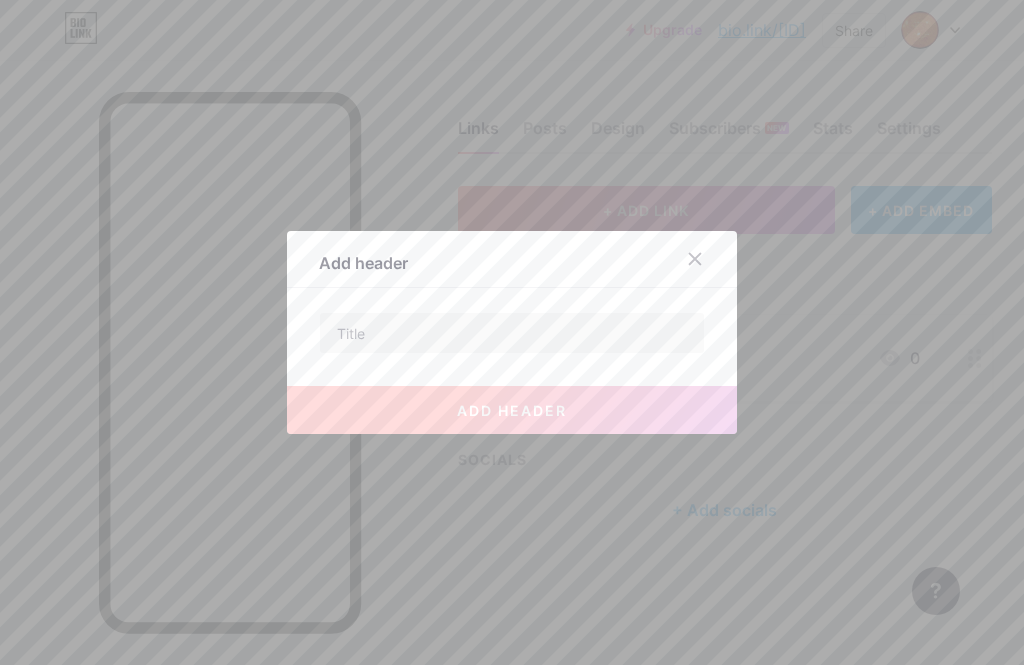 click on "Add header" at bounding box center [512, 264] 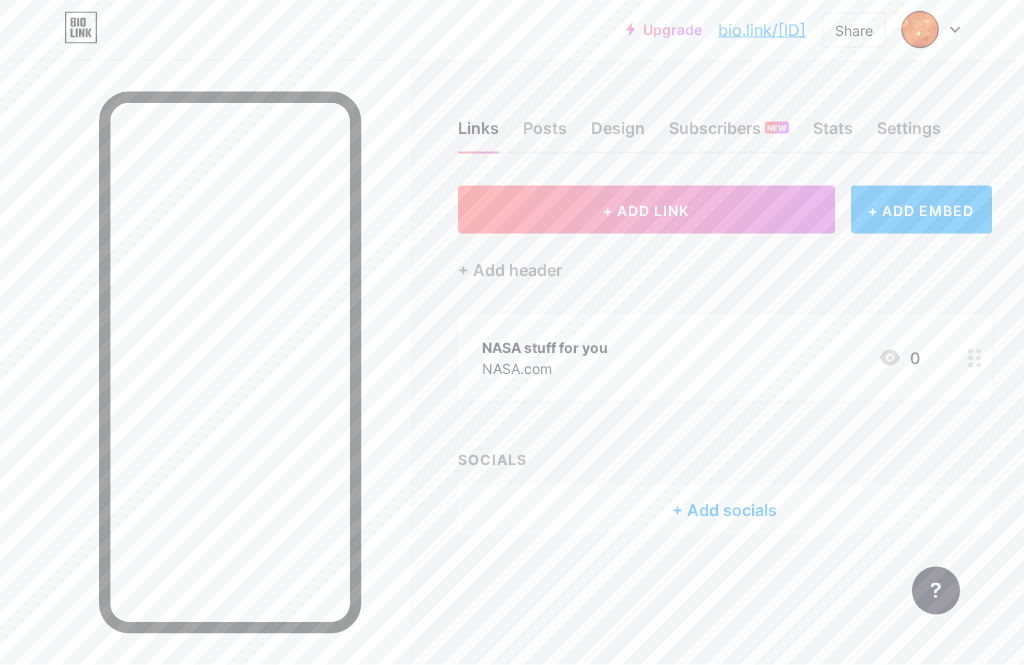 scroll, scrollTop: 36, scrollLeft: 0, axis: vertical 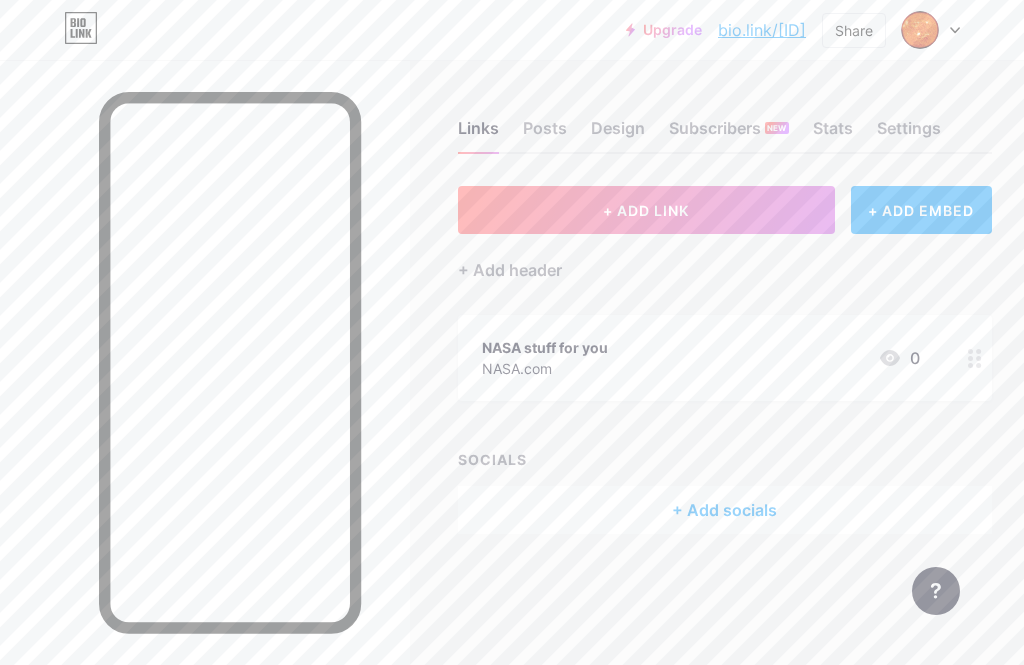 click on "Design" at bounding box center [618, 134] 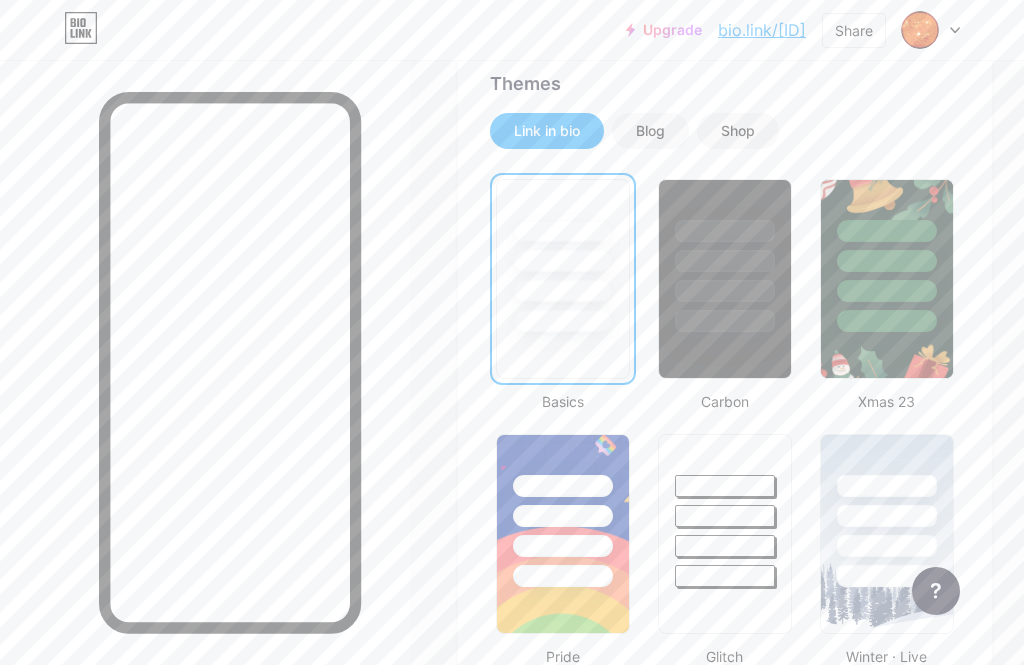 scroll, scrollTop: 419, scrollLeft: 0, axis: vertical 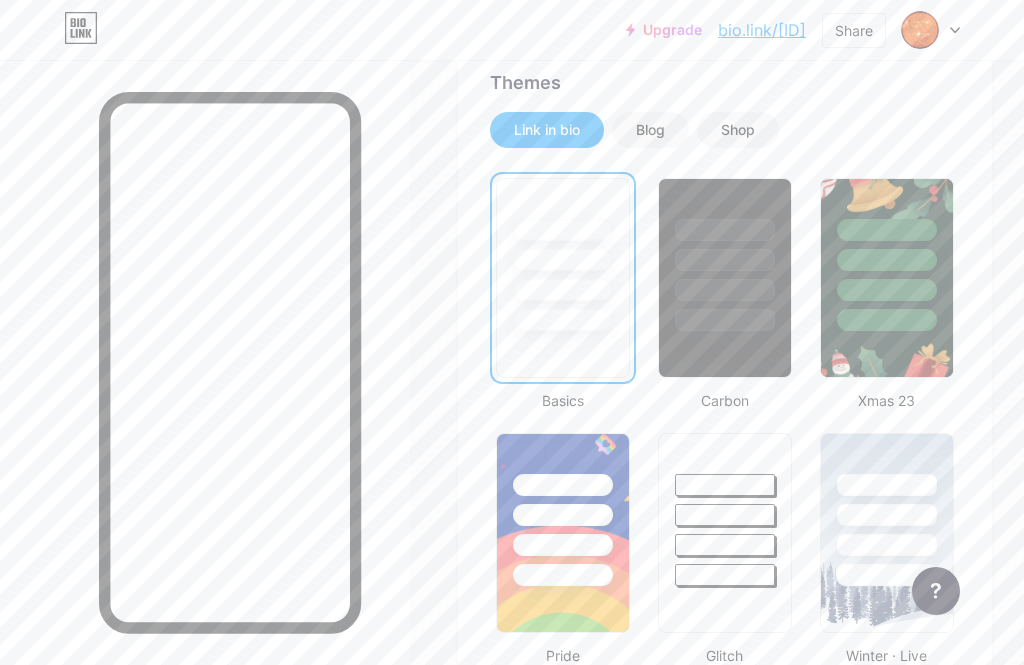 click on "Blog" at bounding box center [650, 130] 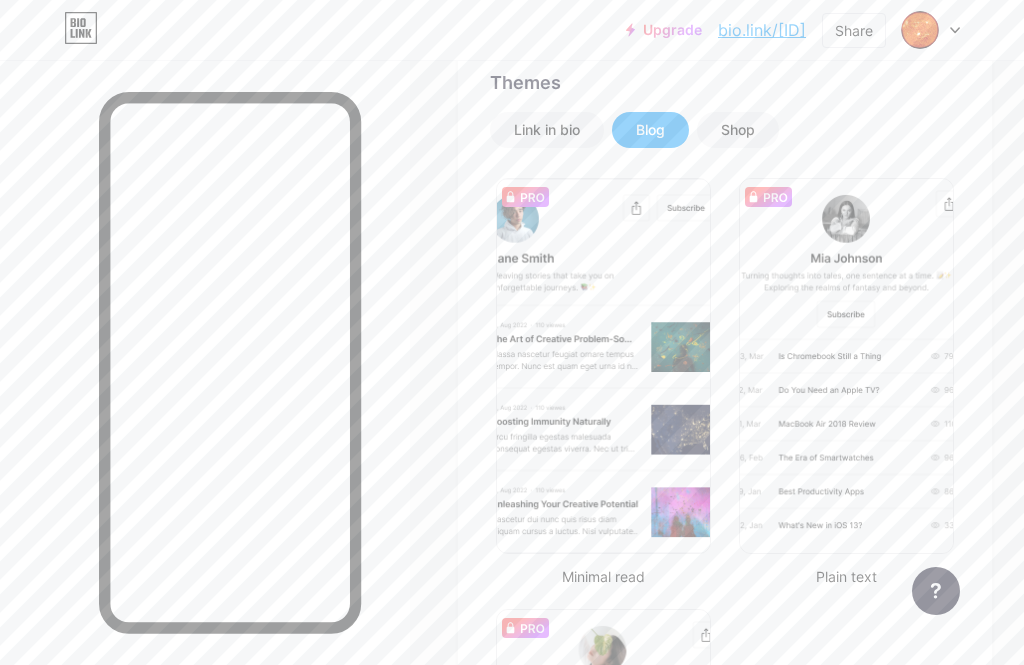 click on "Link in bio" at bounding box center [547, 130] 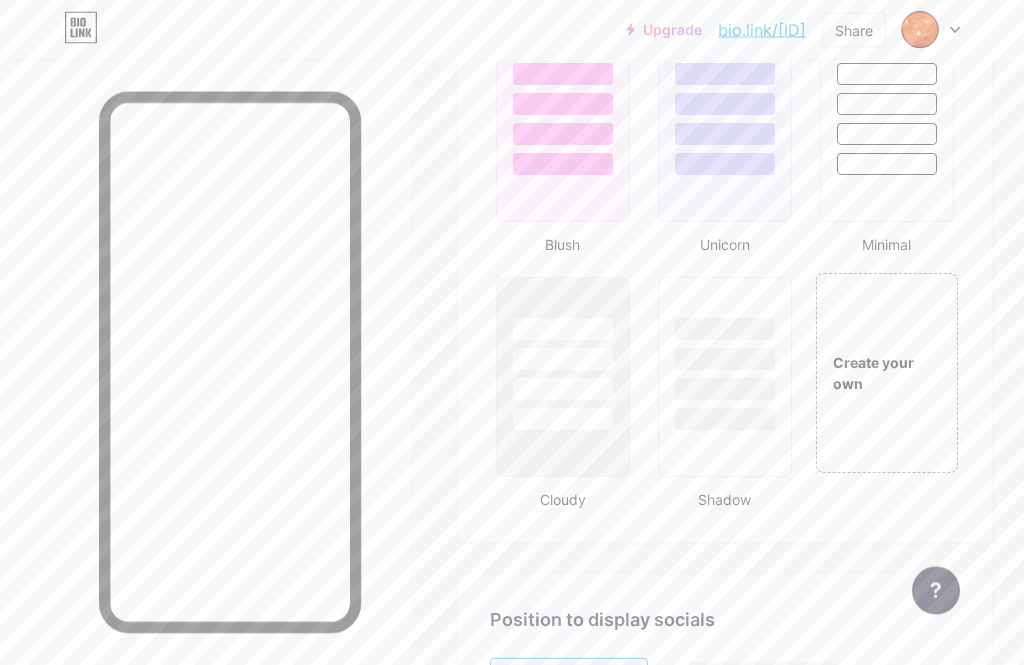 scroll, scrollTop: 2115, scrollLeft: 0, axis: vertical 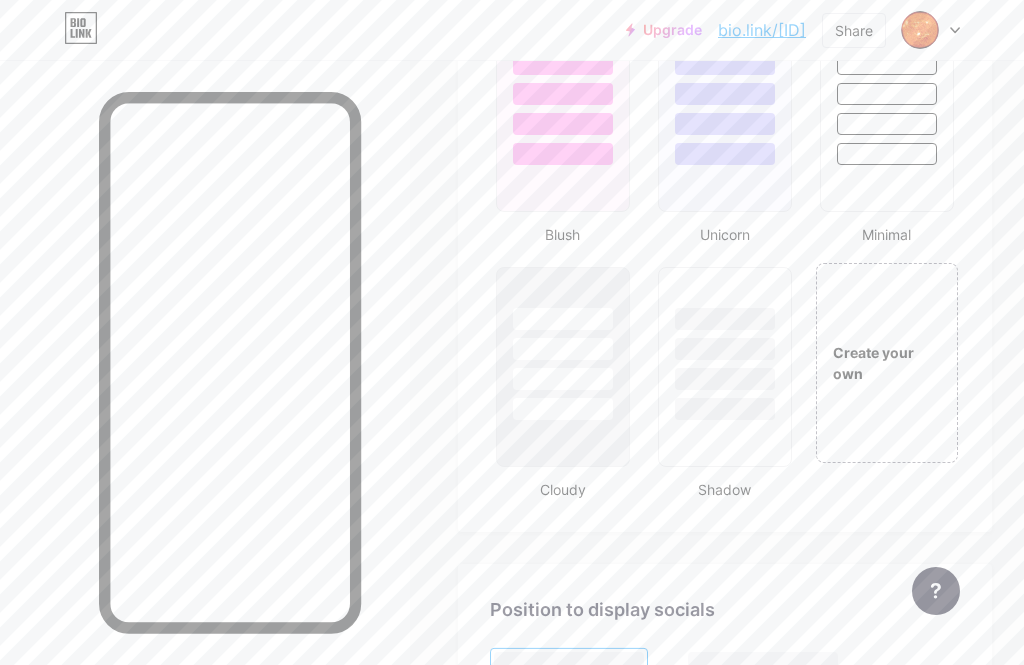 click on "Create your own" at bounding box center [887, 363] 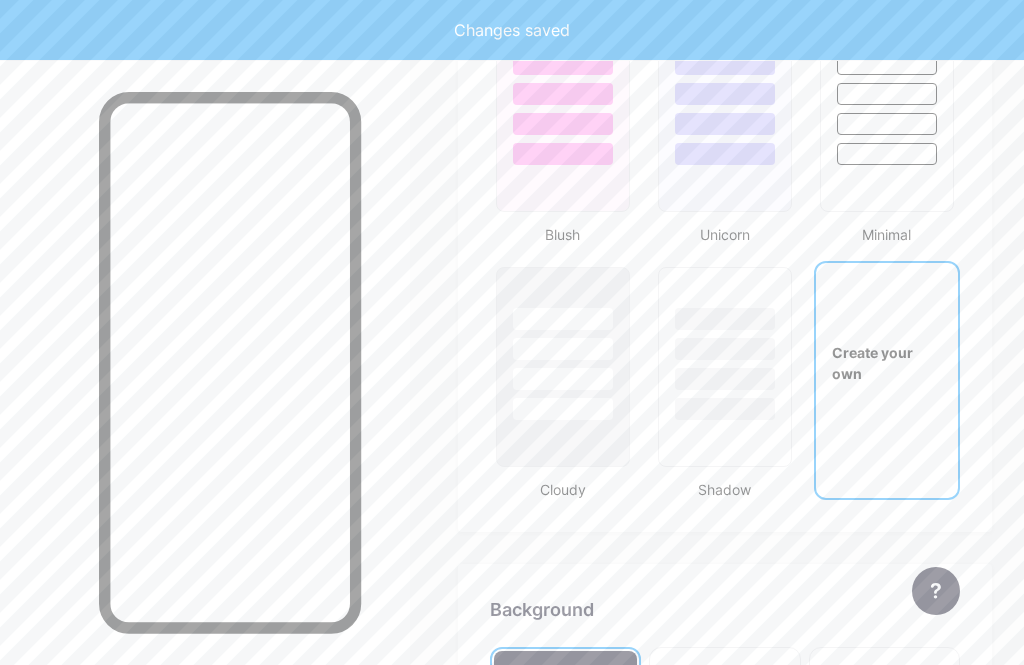 type on "#ffffff" 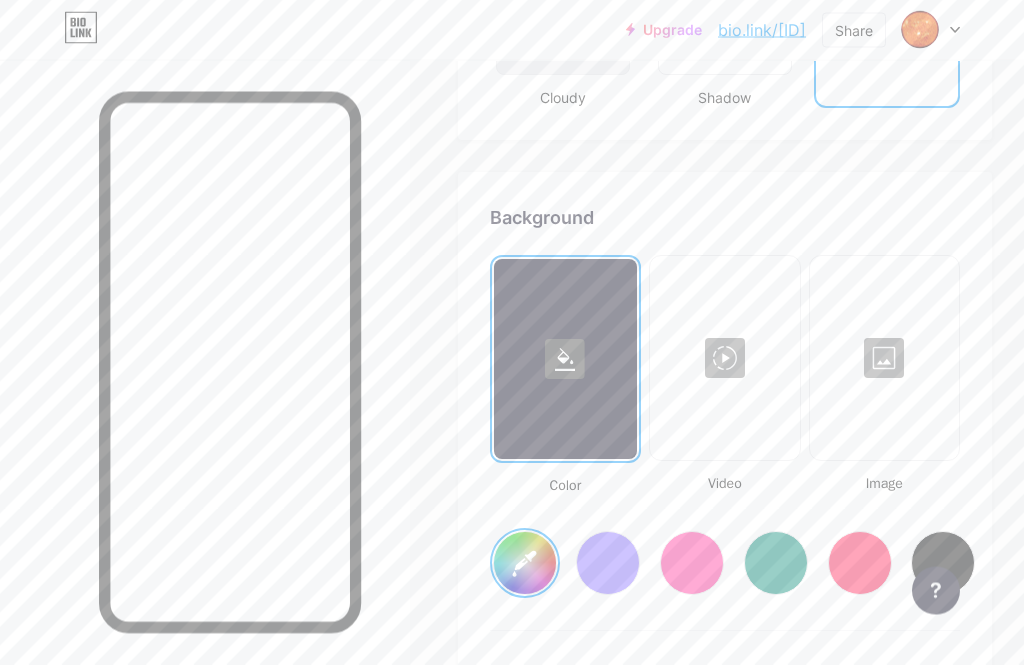 scroll, scrollTop: 2509, scrollLeft: 0, axis: vertical 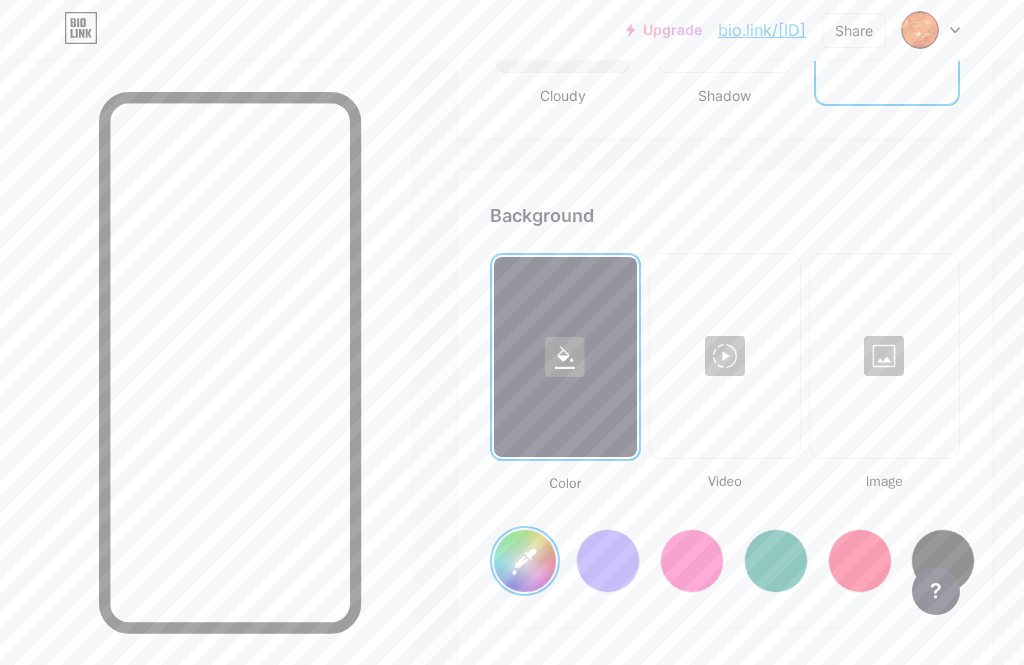 click at bounding box center (884, 356) 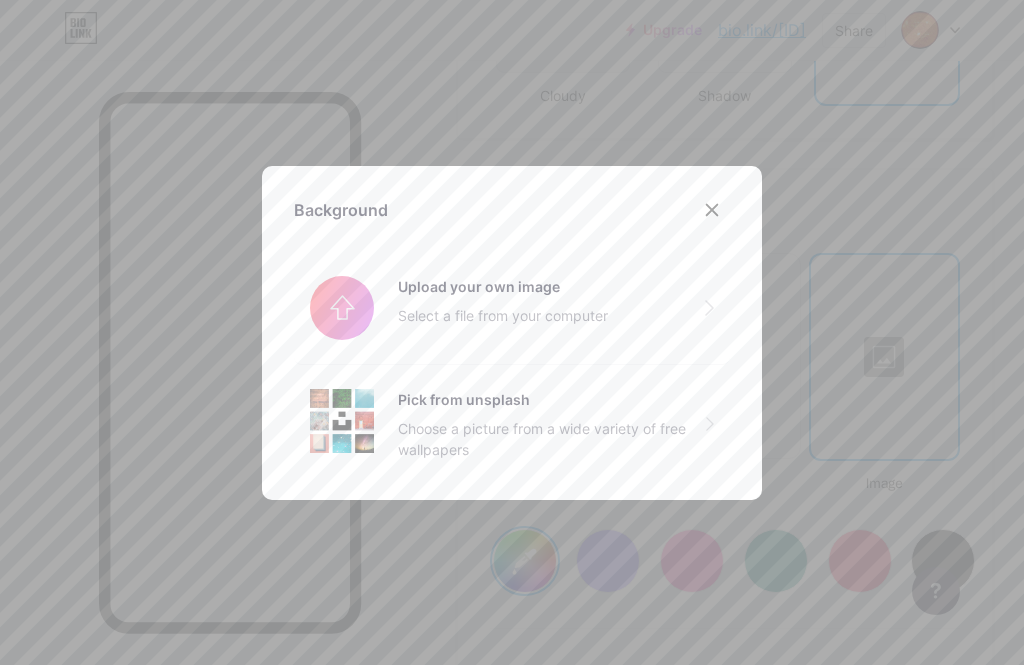 click at bounding box center (512, 308) 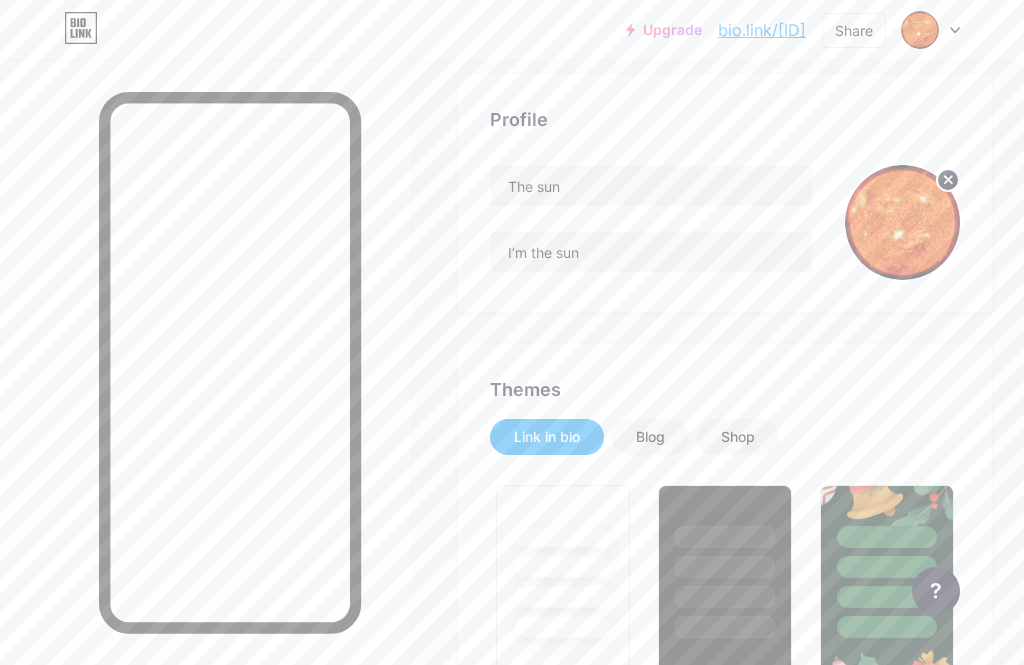 scroll, scrollTop: 0, scrollLeft: 0, axis: both 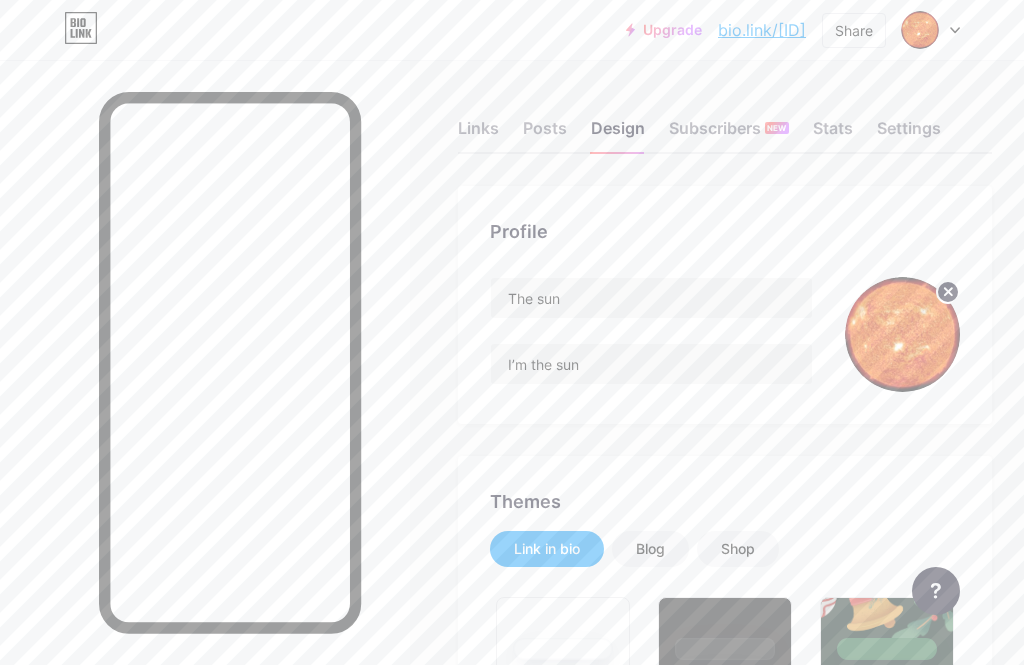 click on "Links" at bounding box center (478, 134) 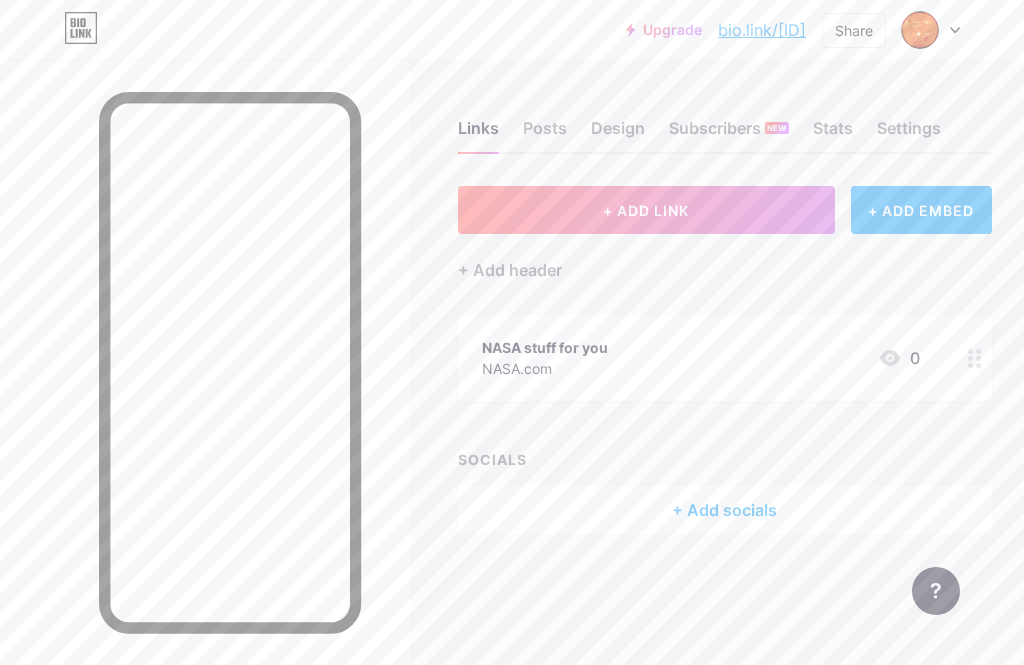 click at bounding box center [975, 358] 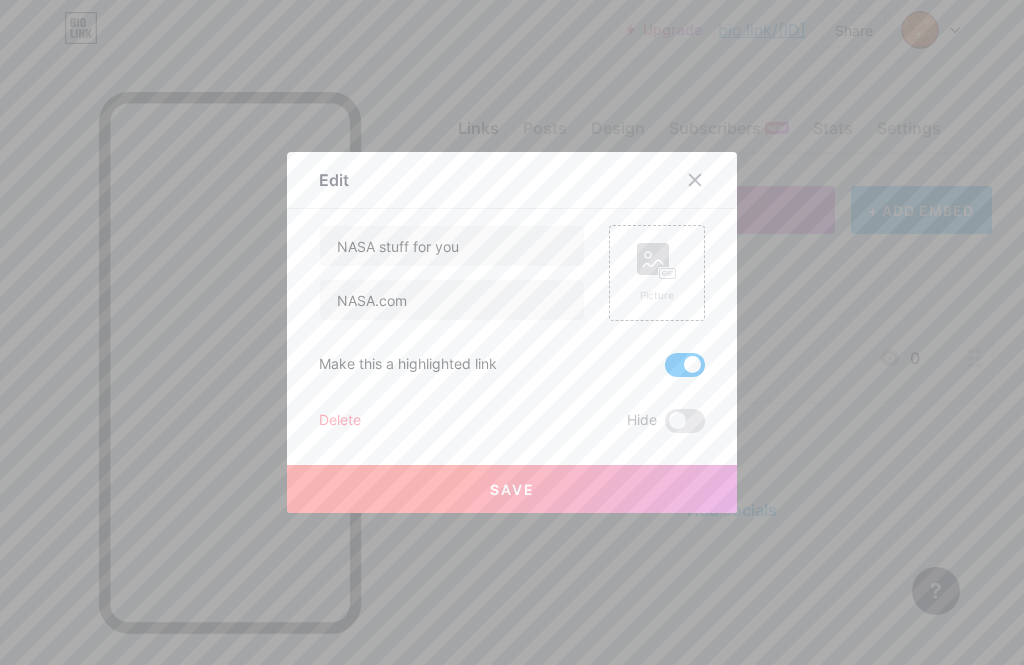 click on "Save" at bounding box center [512, 489] 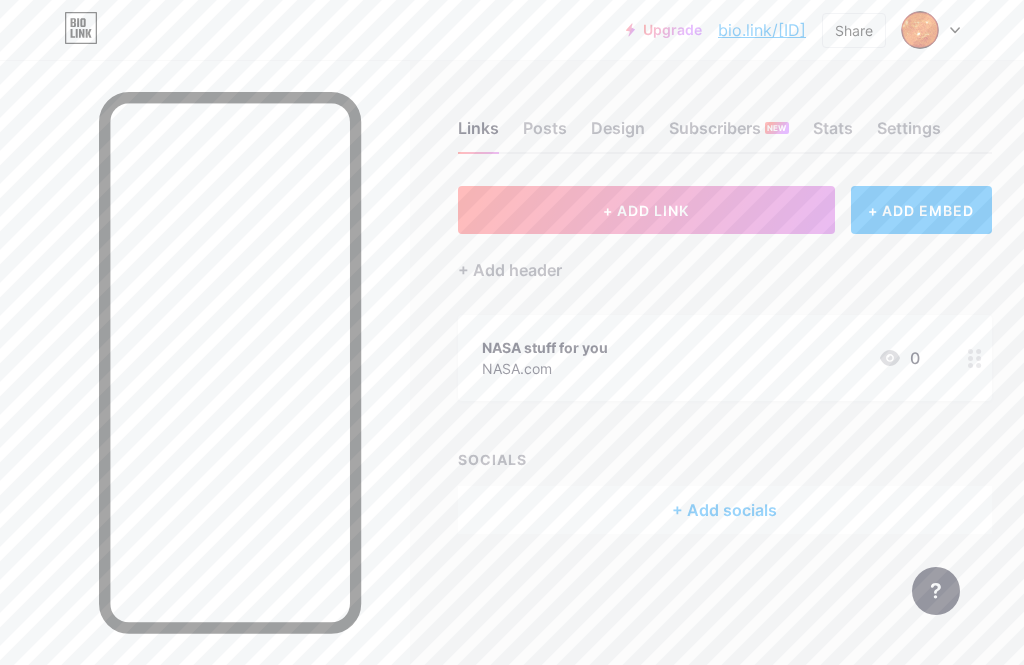 click on "NASA stuff for you
NASA.com
0" at bounding box center [701, 358] 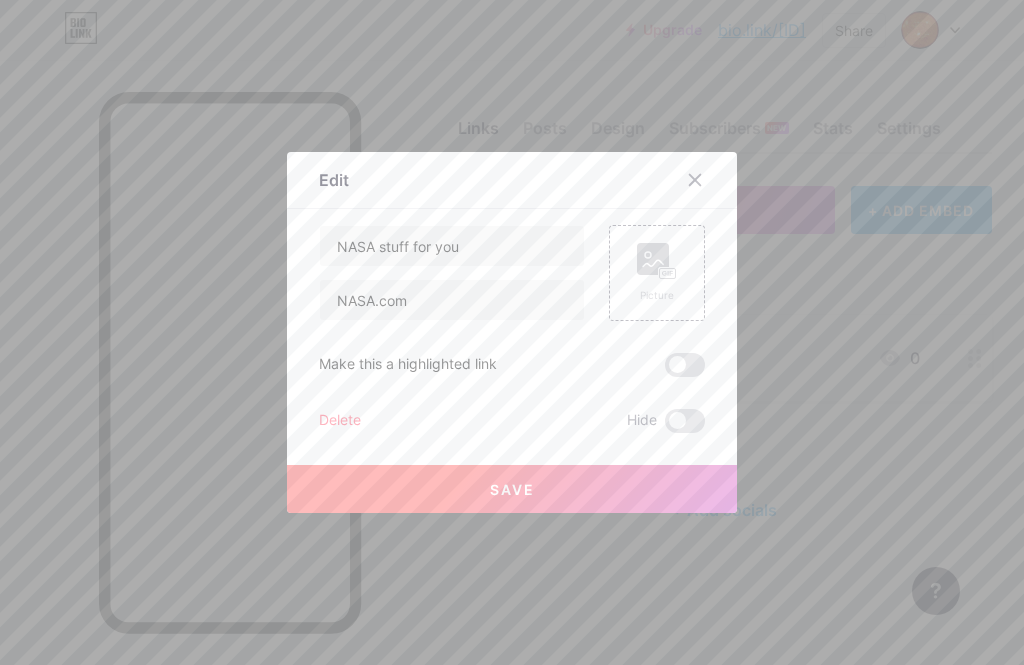 click at bounding box center (707, 180) 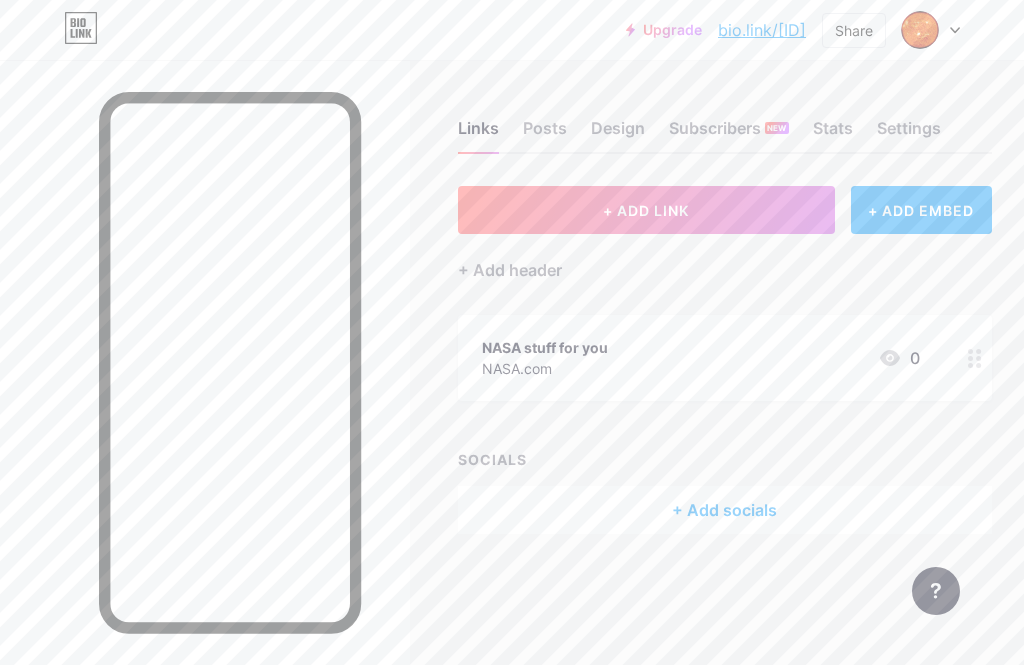 click 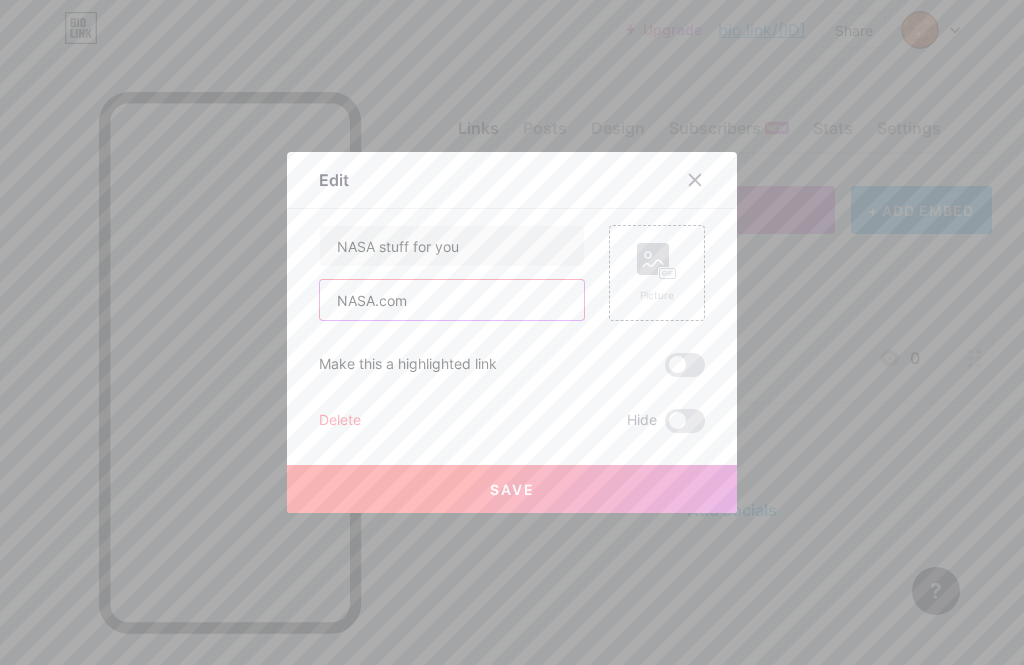 click on "NASA.com" at bounding box center (452, 300) 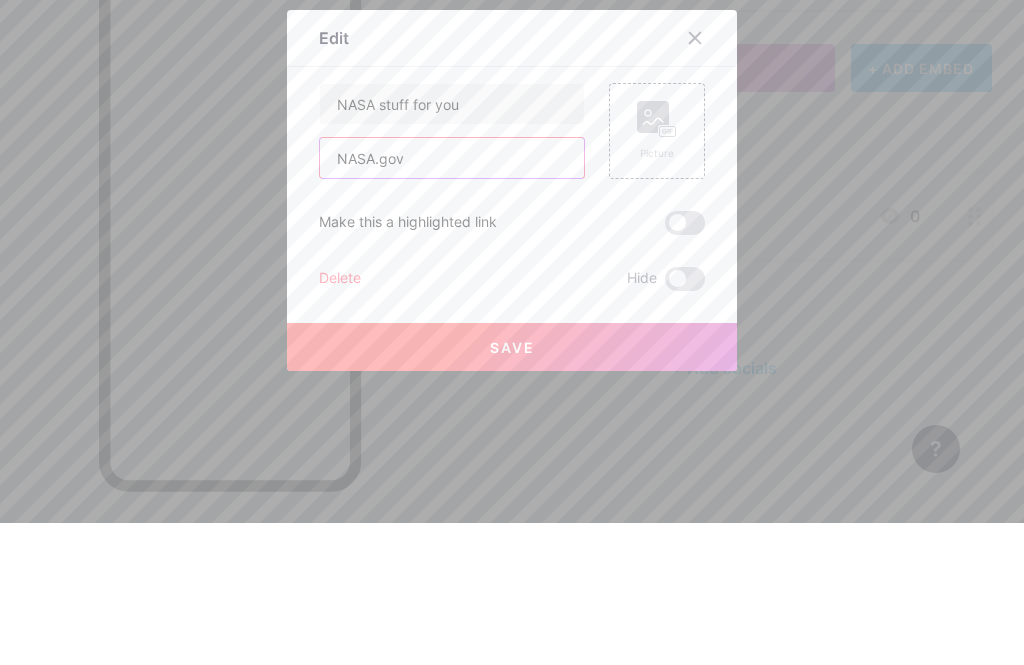 scroll, scrollTop: 64, scrollLeft: 0, axis: vertical 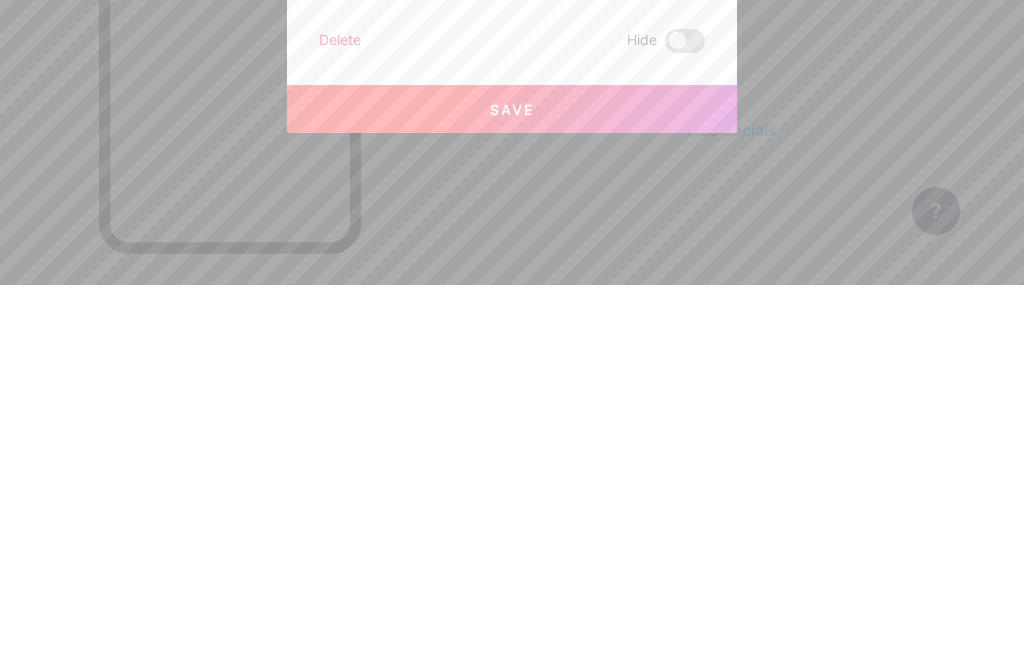 type on "NASA.gov" 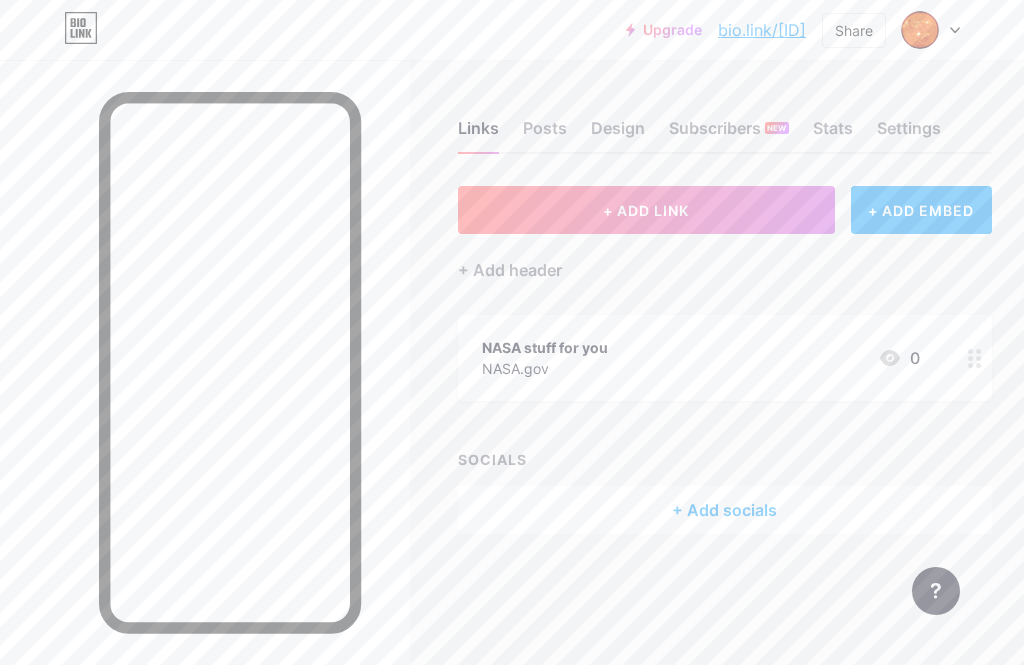 click on "+ Add socials" at bounding box center [725, 510] 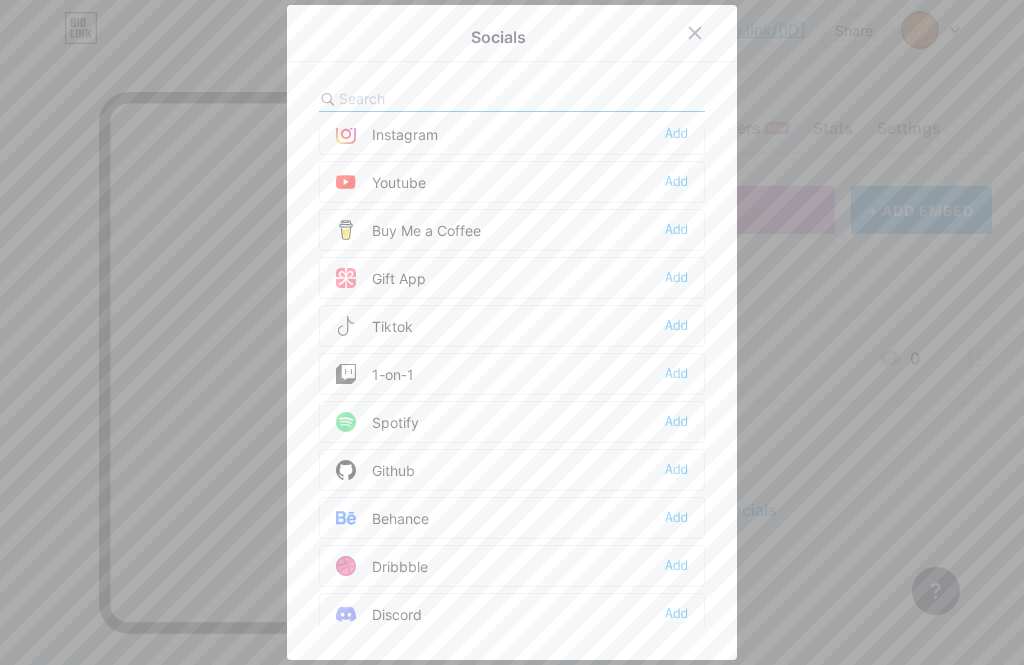 scroll, scrollTop: 161, scrollLeft: 0, axis: vertical 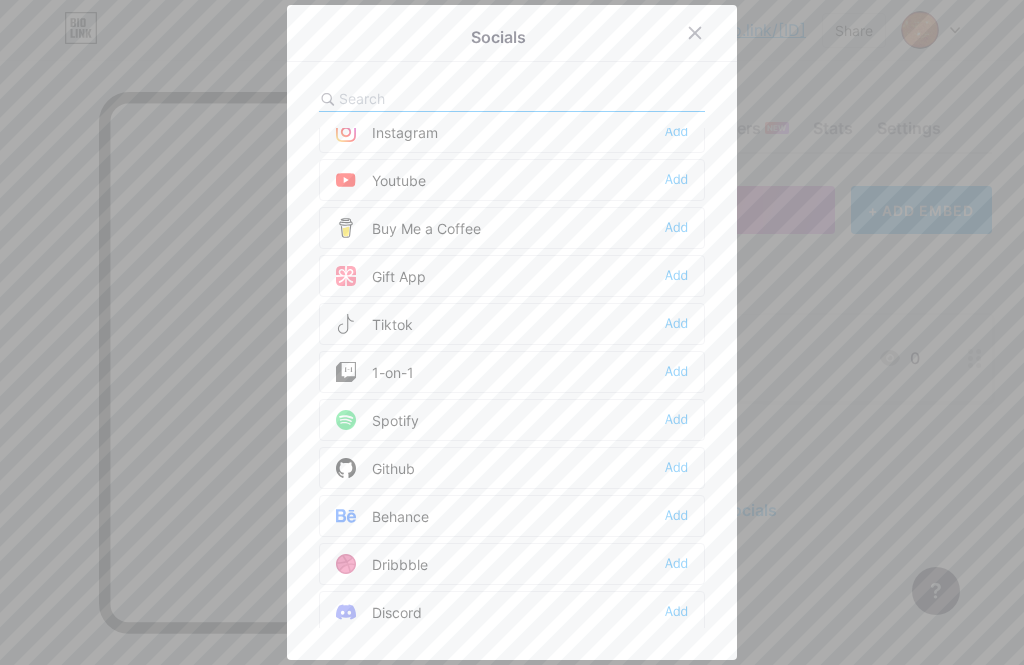click on "Add" at bounding box center [676, 180] 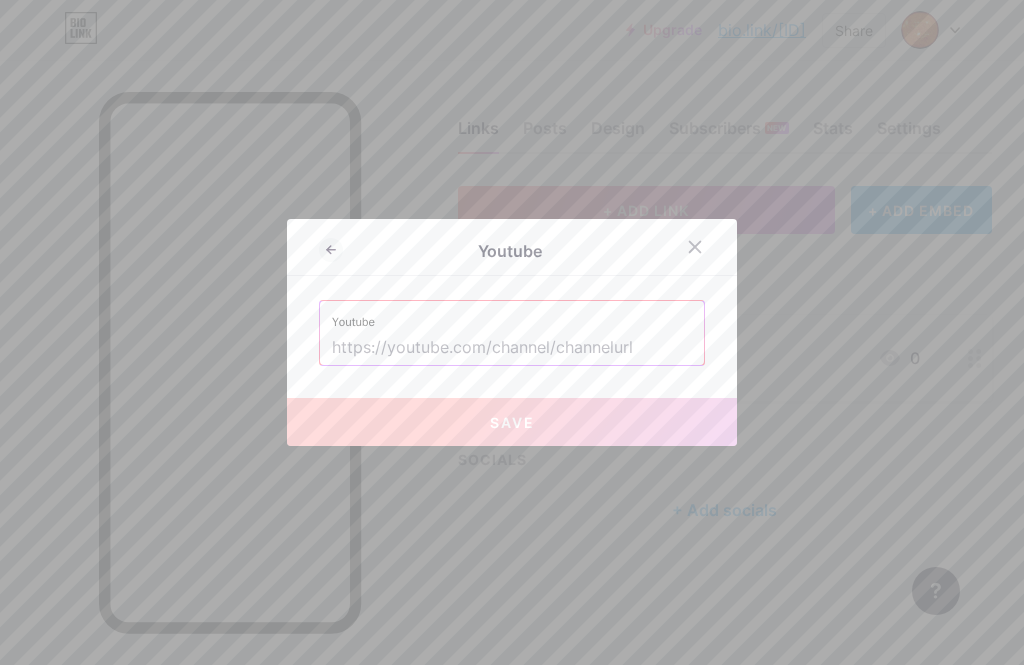 click 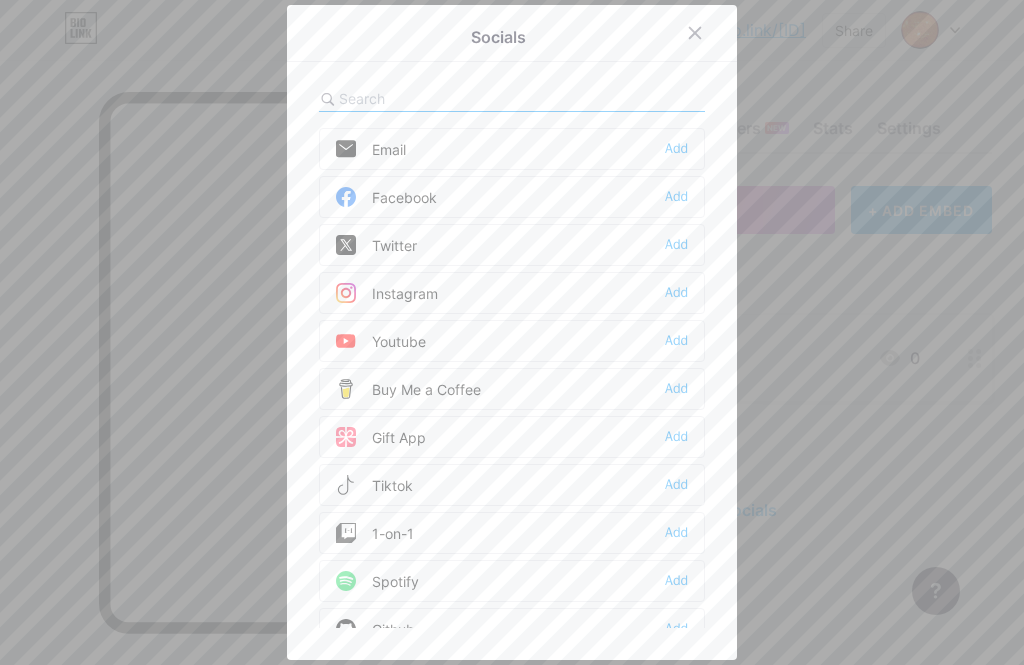 click on "Add" at bounding box center (676, 389) 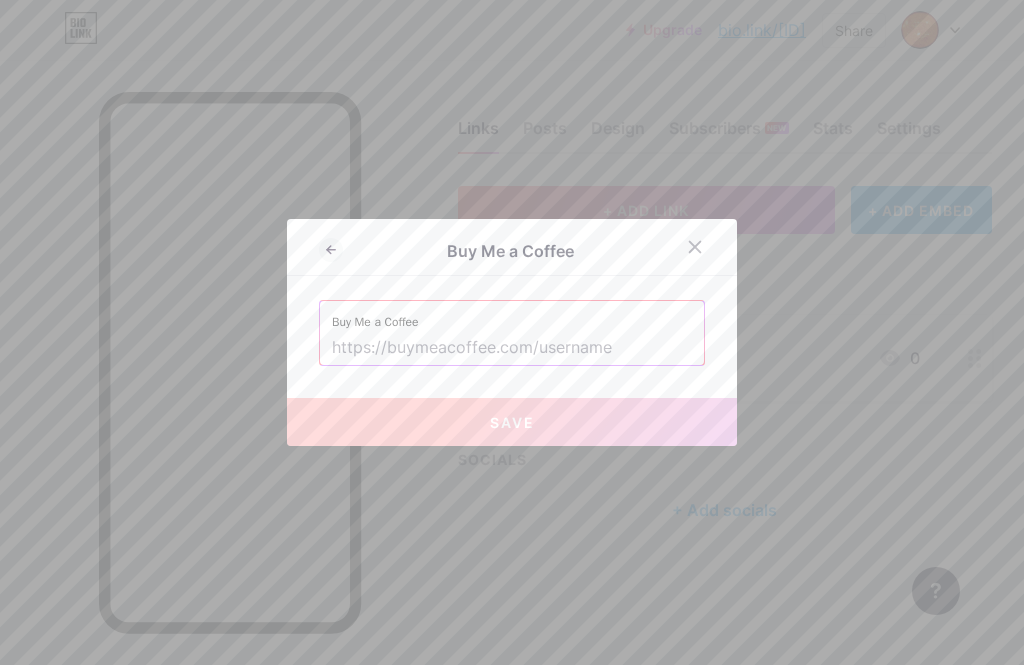 click 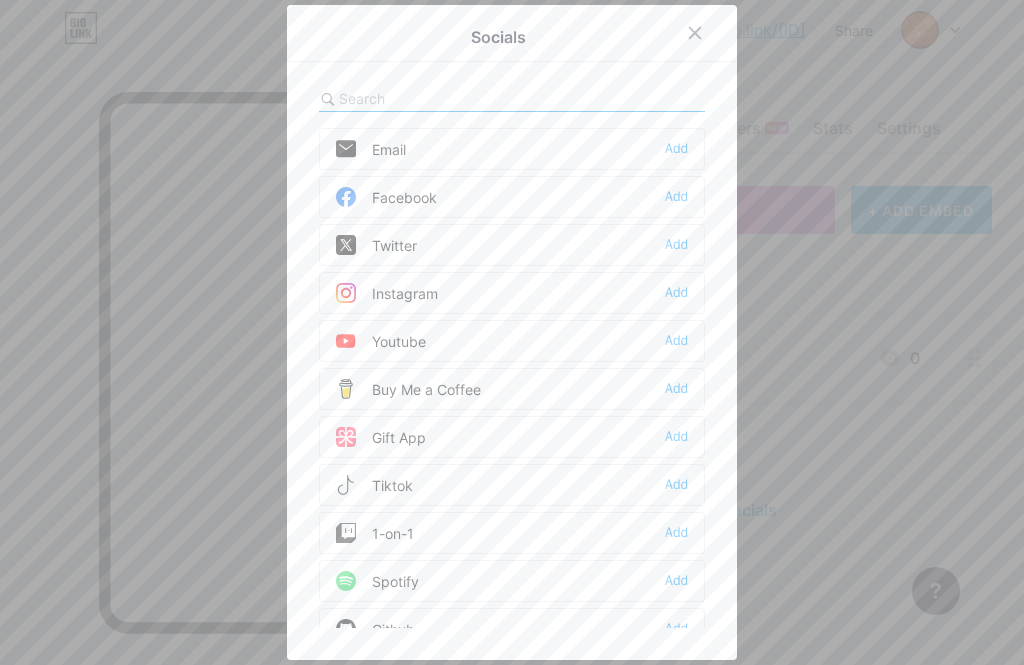 scroll, scrollTop: 0, scrollLeft: 0, axis: both 